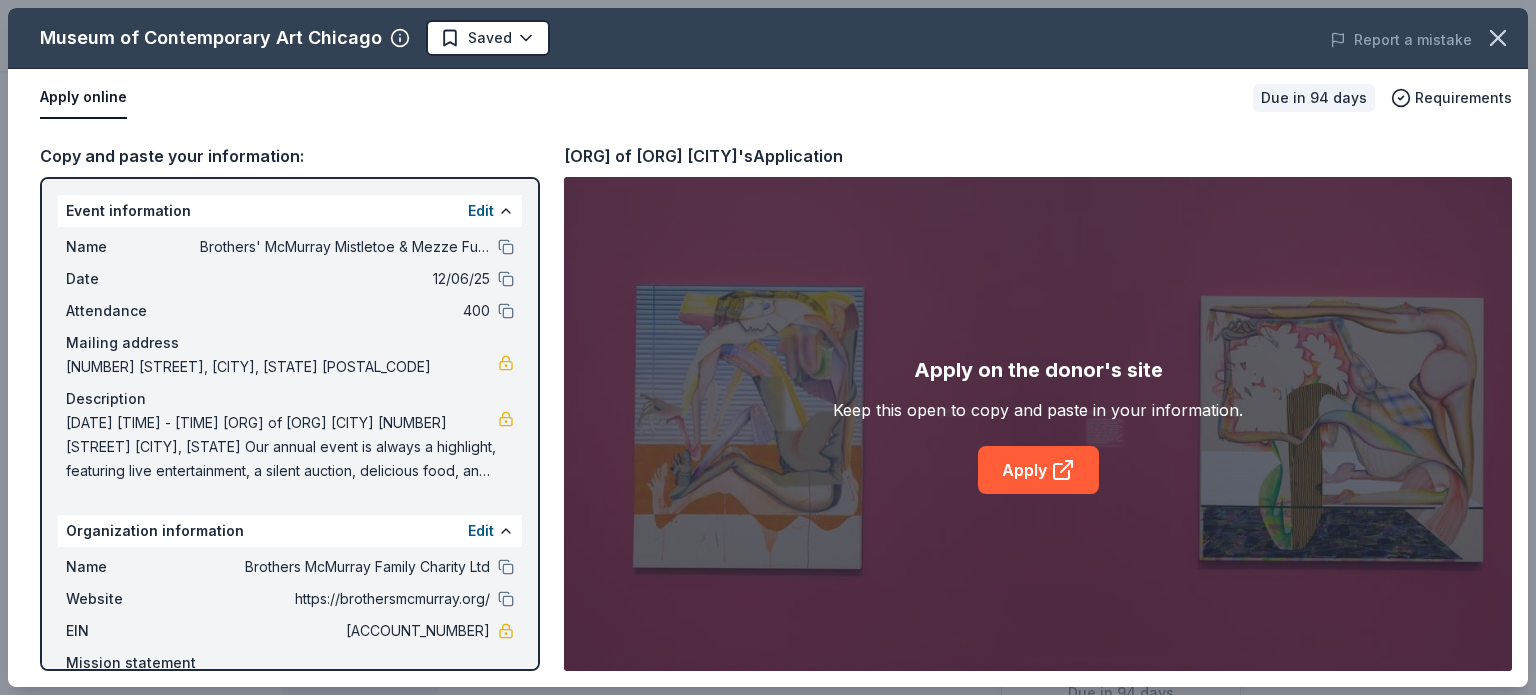 scroll, scrollTop: 700, scrollLeft: 0, axis: vertical 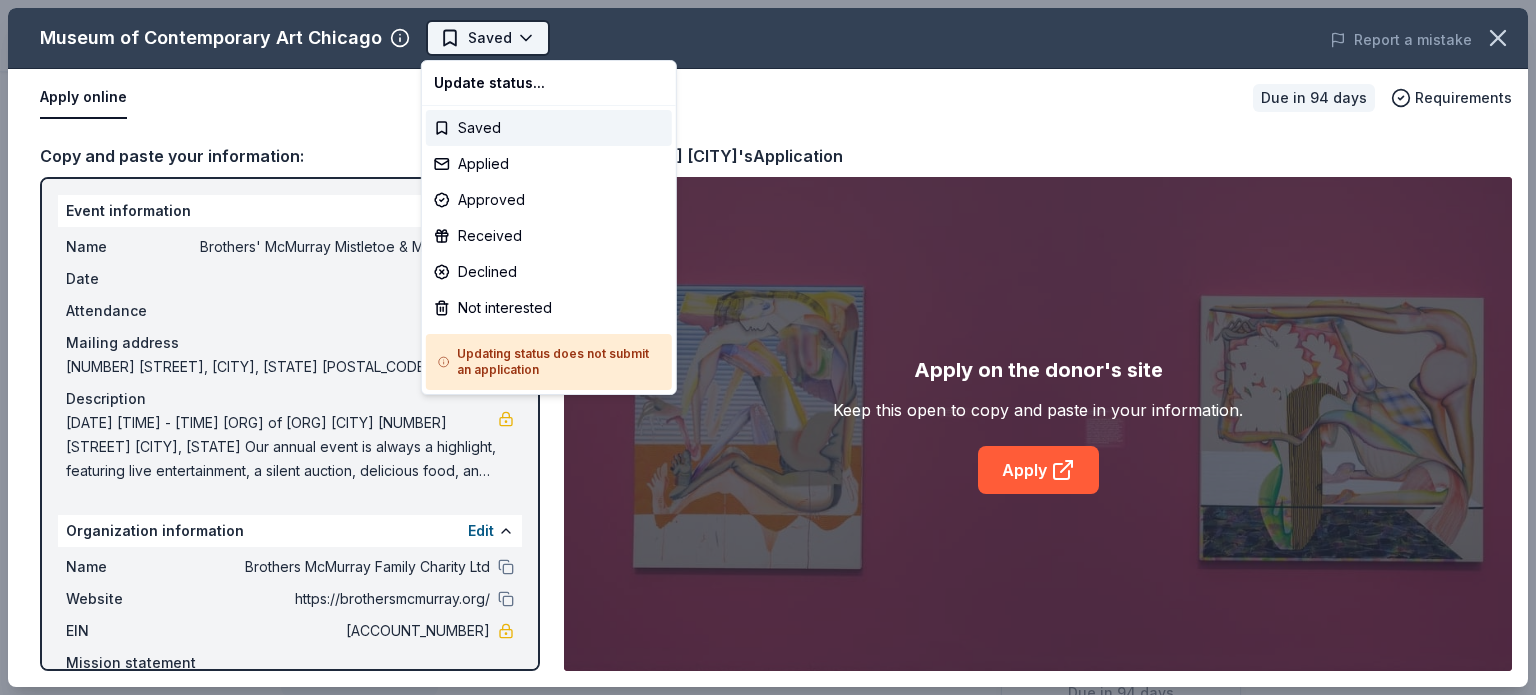 click on "Brothers' McMurray Mistletoe & Mezze Fundraiser Saved Apply Due in 94 days Share Museum of Contemporary Art Chicago New Share The Museum of Contemporary Art Chicago is one of the world’s largest museums dedicated to contemporary art. It houses over 2,000 works of art. What they donate Admission passes, membership Auction & raffle Donation can be shipped to you Donation is small & easy to send to guests Who they donate to Preferred Supports local schools and charitable organizations Education 501(c)(3) preferred Upgrade to Pro to view approval rates and average donation values Due in 94 days Apply Saved Application takes 10 min Updated about 2 months ago Report a mistake New Be the first to review this company! Leave a review Similar donors Top rated 7 applies last week 92 days left Online app Cooper's Hawk Winery and Restaurants 5.0 Lux Tasting for Four, CH Cares Magnum Package 3 applies last week 92 days left Chili's 5.0 Gift certificate(s) Local 94 days left Online app Peoria Parks" at bounding box center (760, 347) 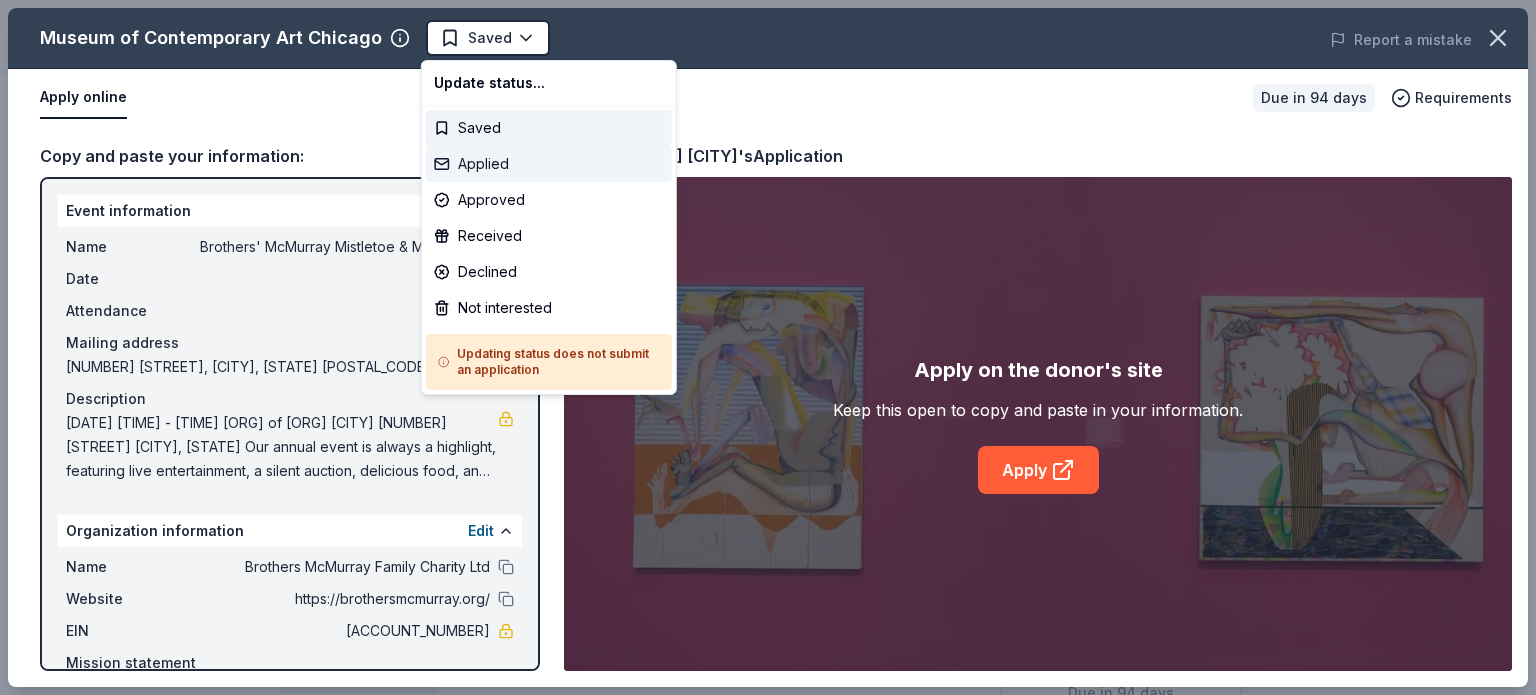 click on "Applied" at bounding box center [549, 164] 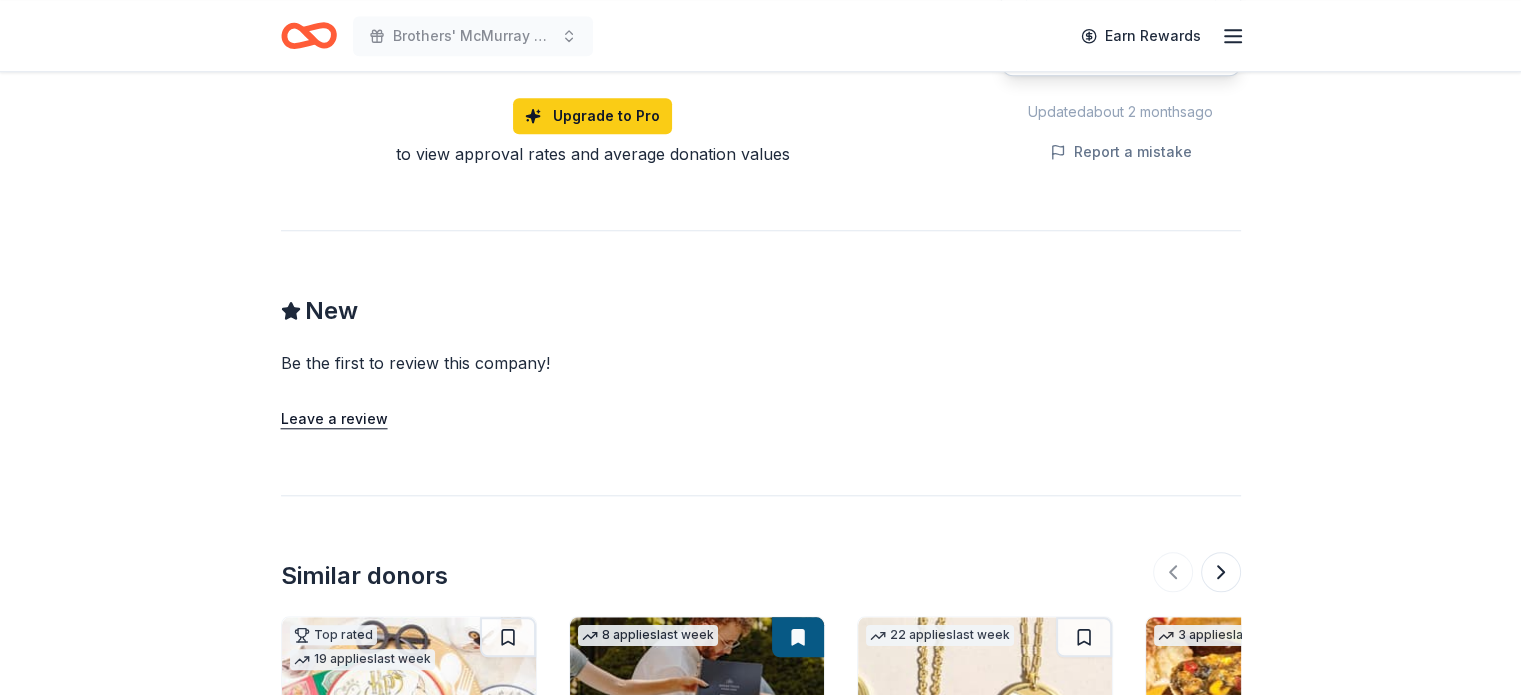 scroll, scrollTop: 2000, scrollLeft: 0, axis: vertical 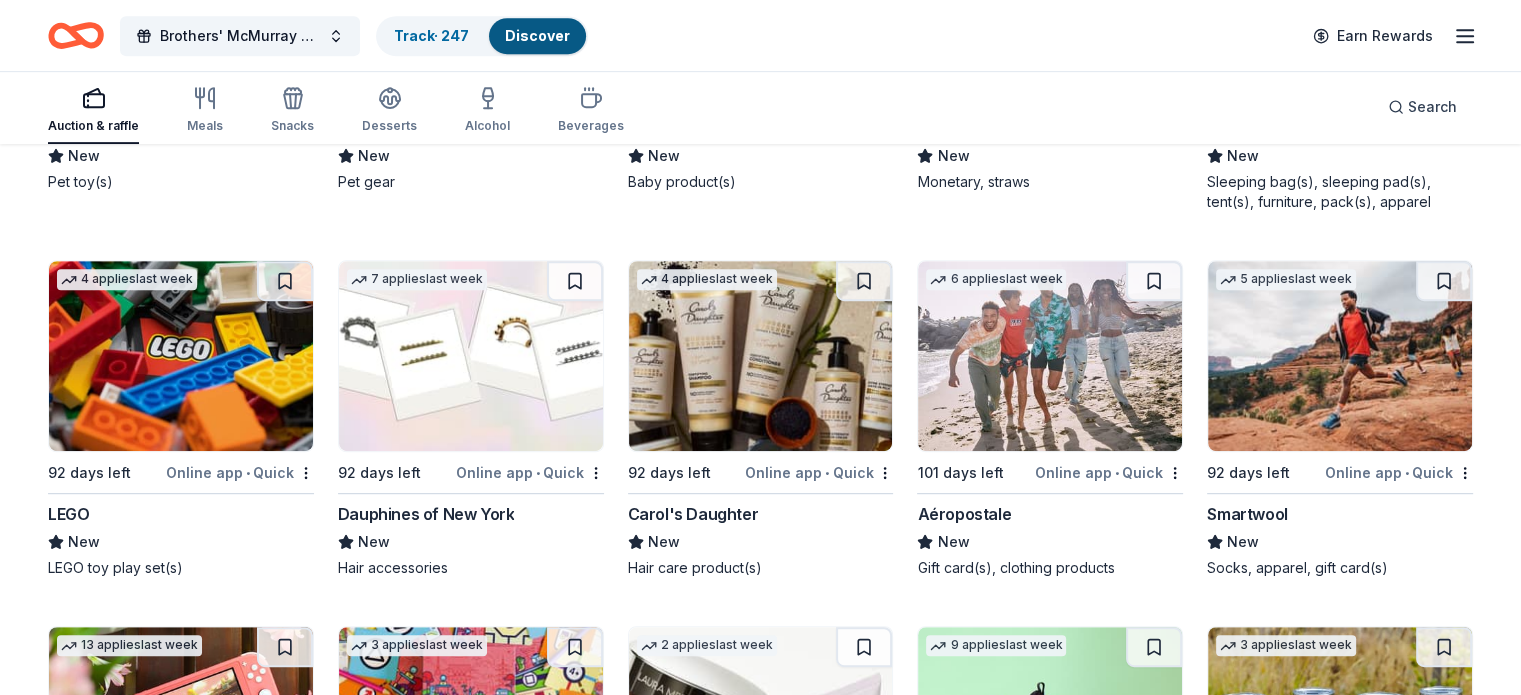 drag, startPoint x: 1282, startPoint y: 358, endPoint x: 1127, endPoint y: 195, distance: 224.9311 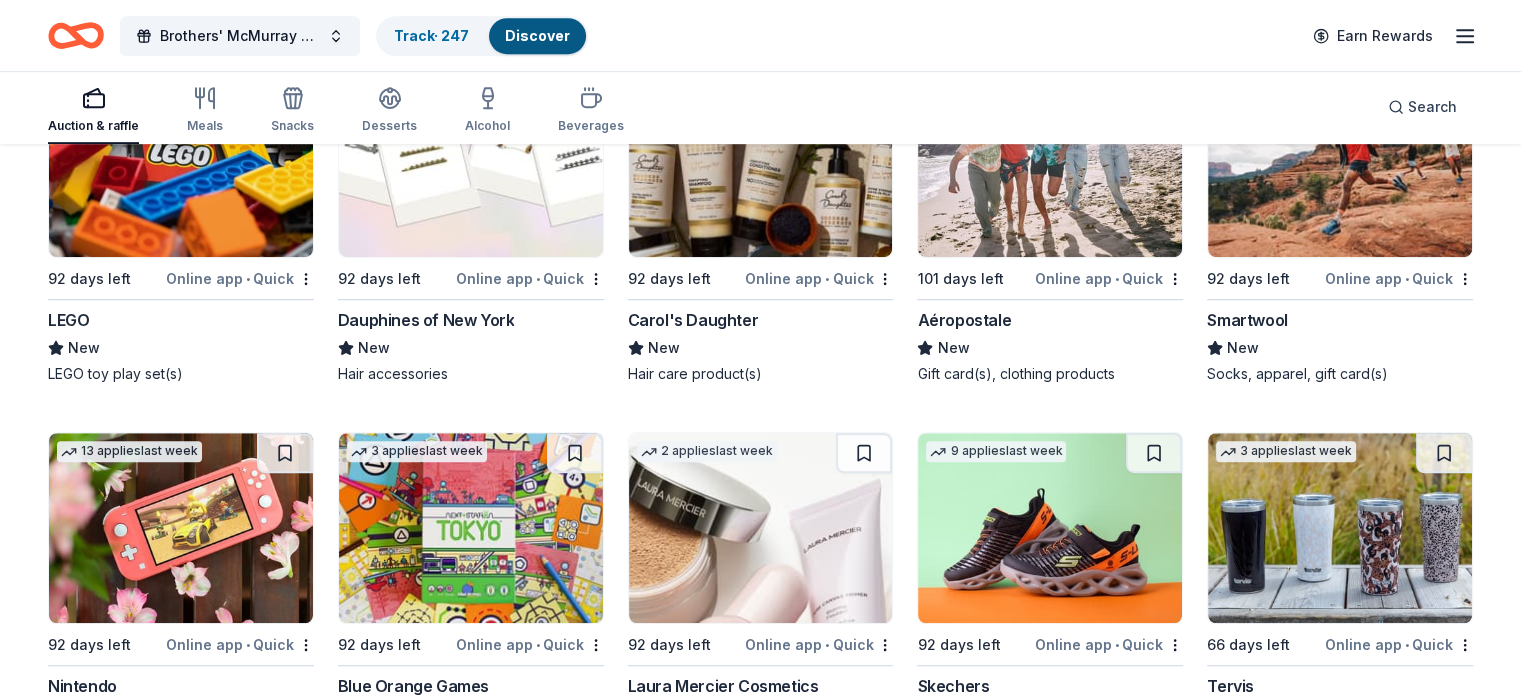 scroll, scrollTop: 8943, scrollLeft: 0, axis: vertical 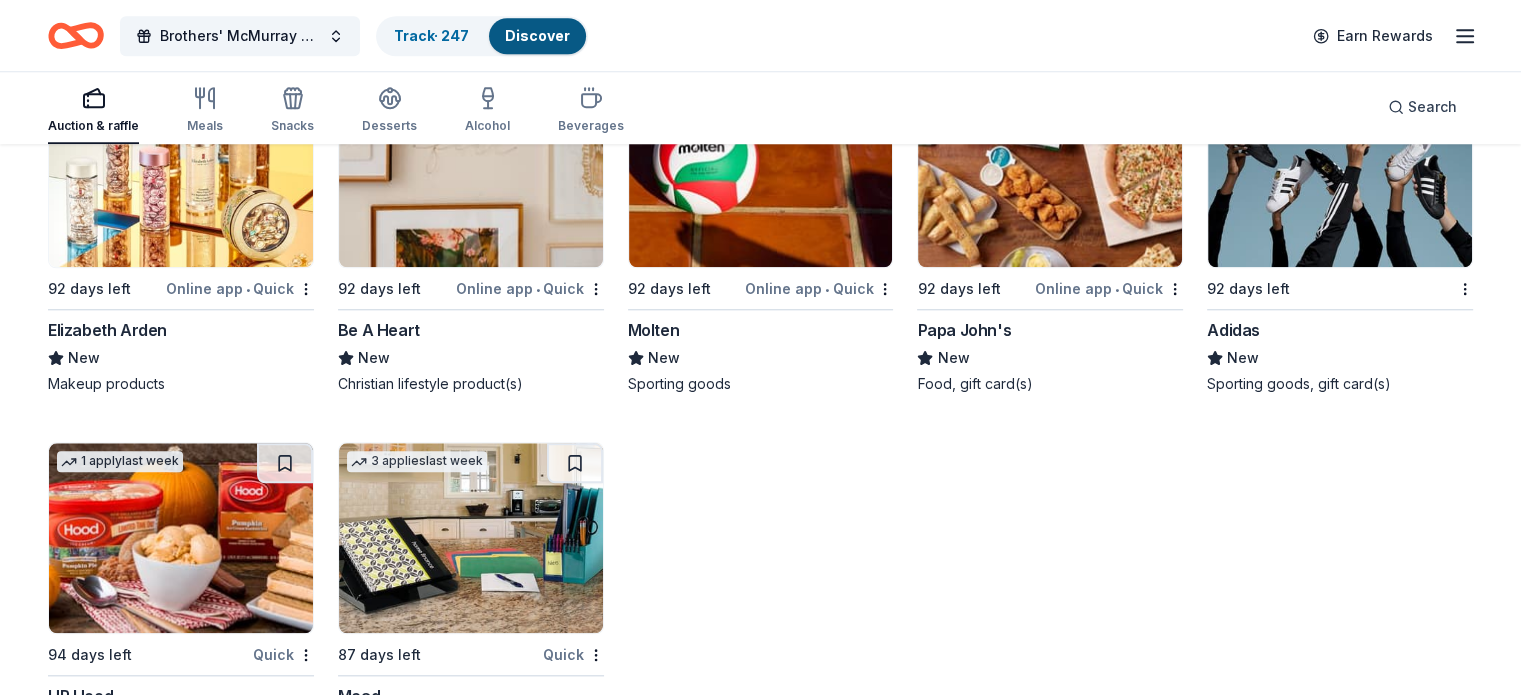 click on "131 results  in  Chicago, IL Application deadlines 0  this month 6  in September 28  in October 97  later on... 1   apply  last week Local 92 days left Online app Court Theatre New 2 tickets 1   apply  last week 92 days left Online app • Quick Graeter's Ice Cream New $20 gift certificate redeemable in local Graeter's retail stores Top rated 19   applies  last week 94 days left Online app Oriental Trading 4.8 Donation depends on request Local 92 days left Online app Fry The Coop New Food, gift cards Local 92 days left Online app • Quick Chicago's Pizza New Gift certificate(s) 2   applies  last week 92 days left Online app • Quick Chuy's Tex-Mex 5.0 Food, gift card(s) Top rated 10   applies  last week 62 days left Online app Kendra Scott 4.7 Jewelry products, home decor products, and Kendra Gives Back event in-store or online (or both!) where 20% of the proceeds will support the cause or people you care about. Local 92 days left Online app Lillstreet Art Center New Local 62 days left Online app • Quick" at bounding box center (760, -4255) 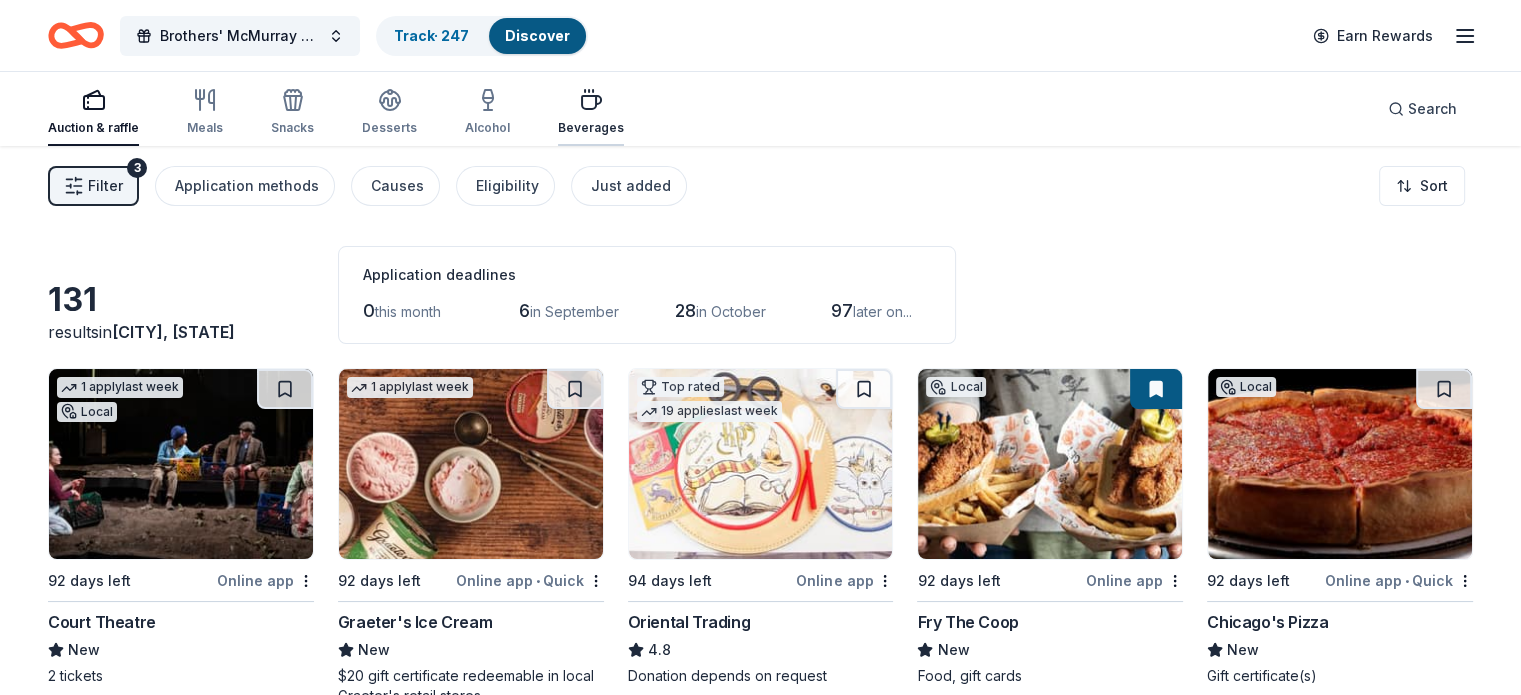 click 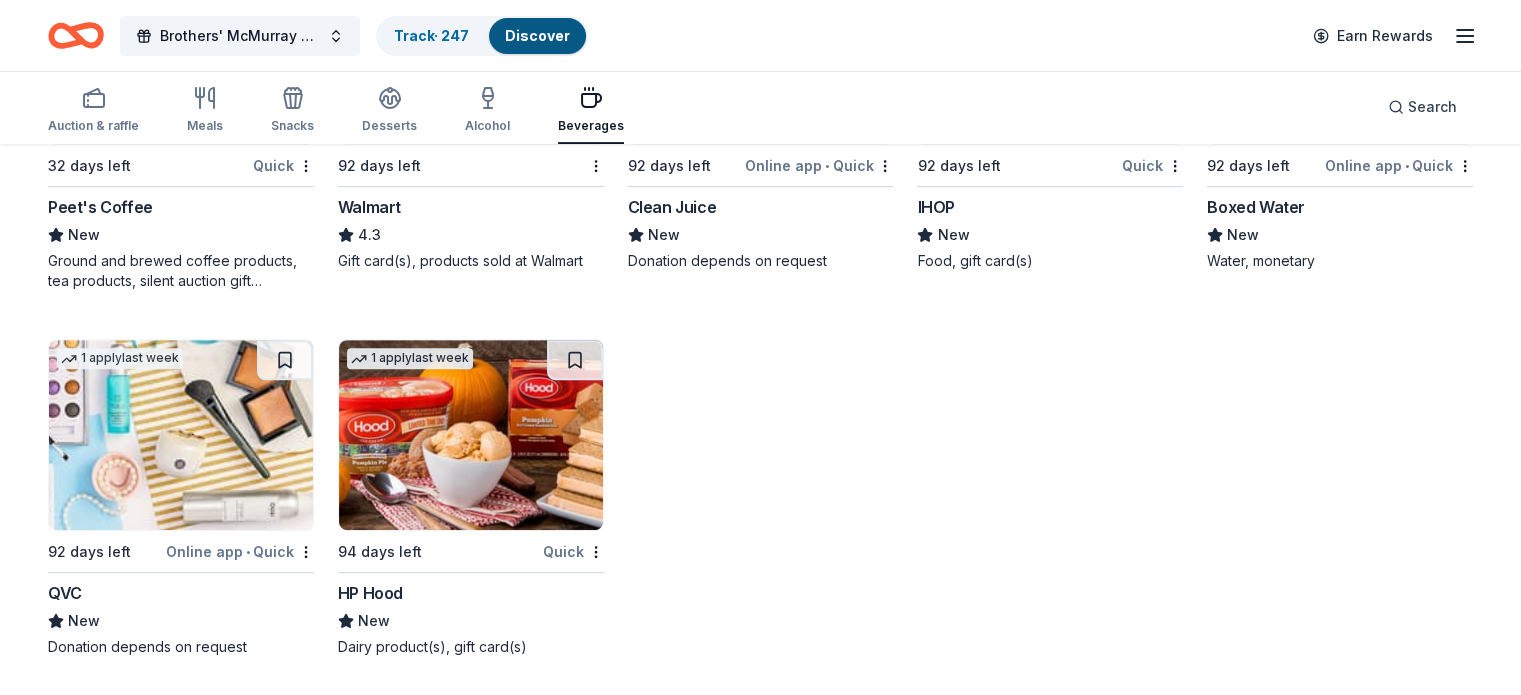 scroll, scrollTop: 101, scrollLeft: 0, axis: vertical 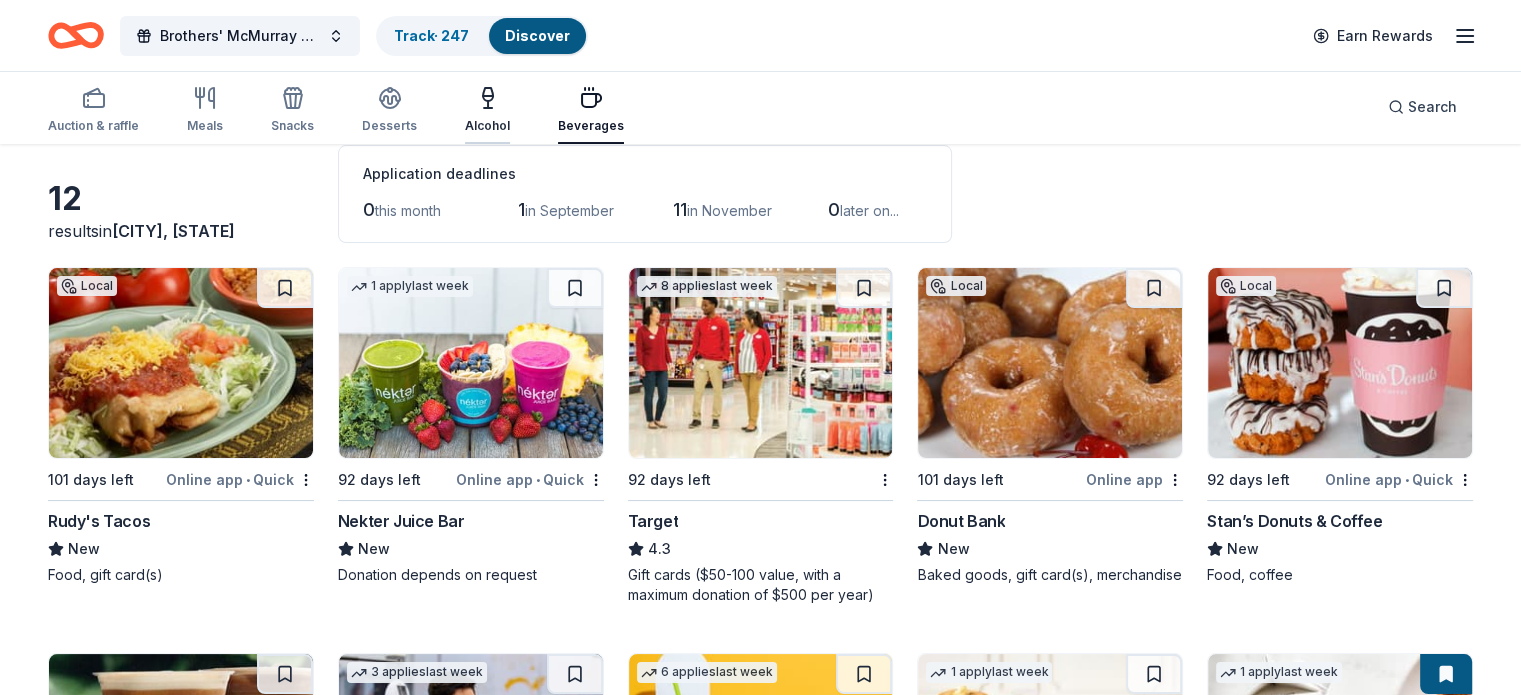click on "Alcohol" at bounding box center [487, 126] 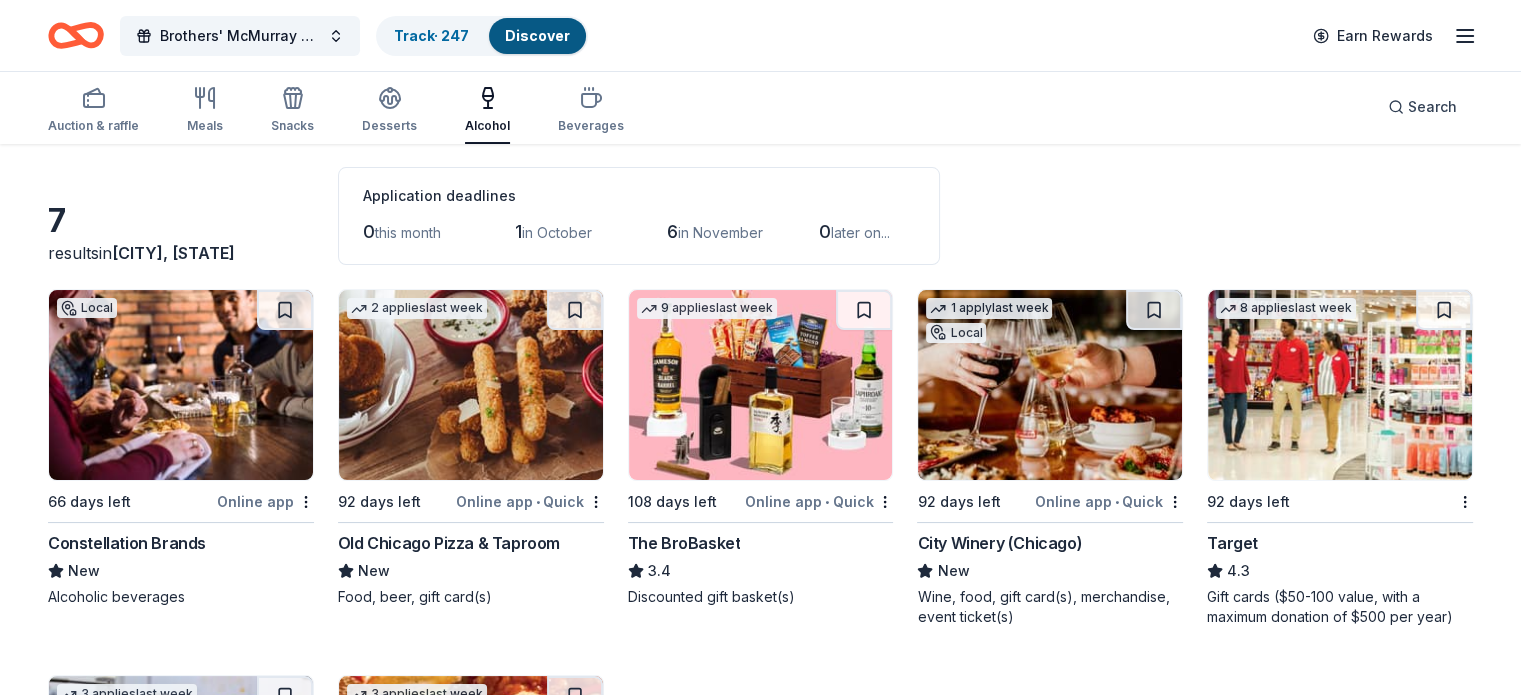 scroll, scrollTop: 0, scrollLeft: 0, axis: both 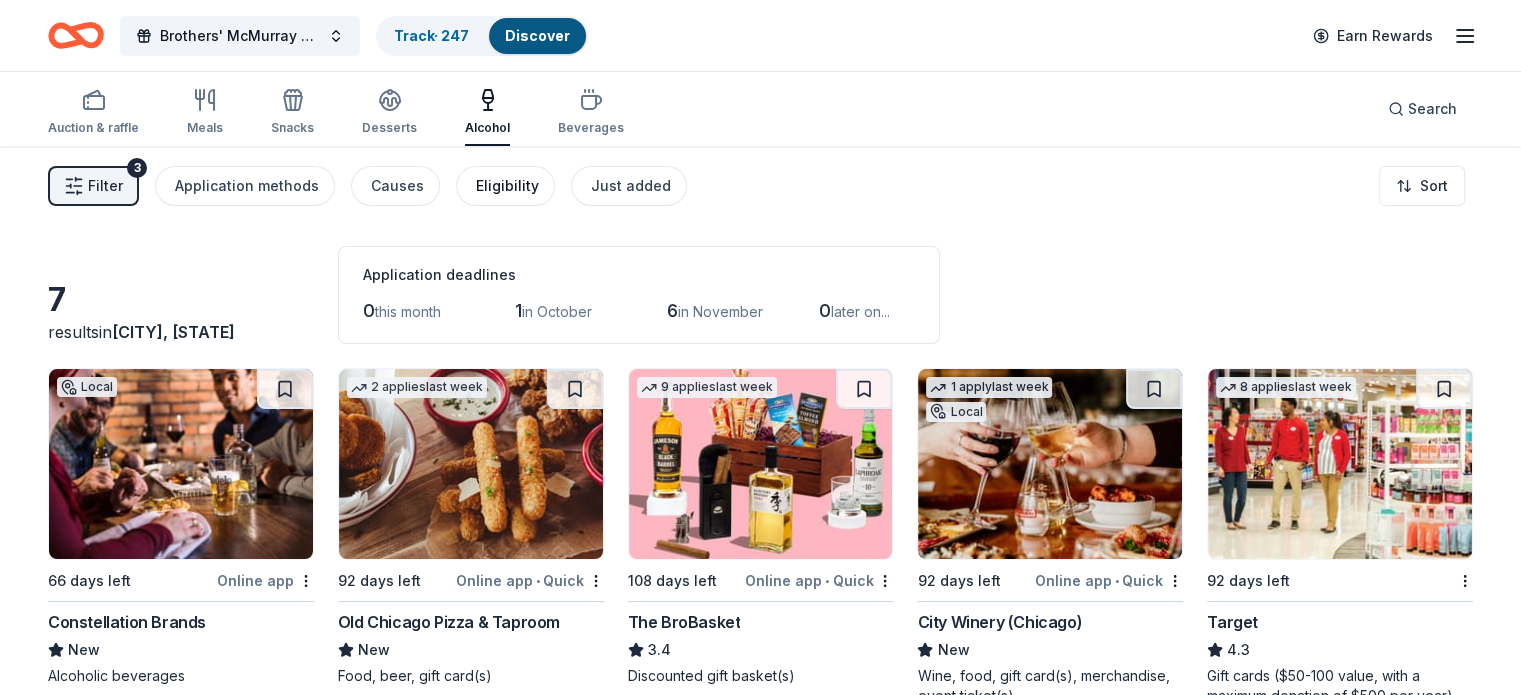 click on "Eligibility" at bounding box center (505, 186) 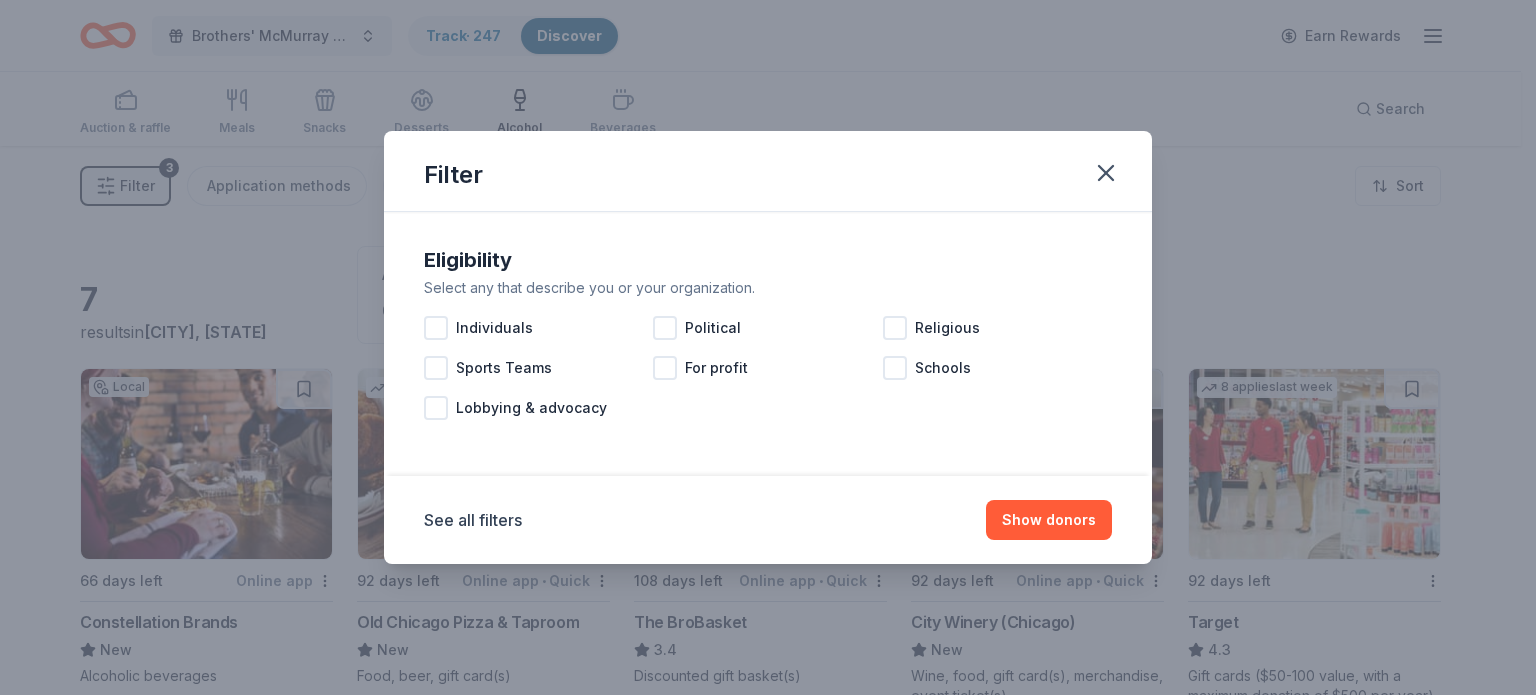 click on "Filter" at bounding box center [768, 171] 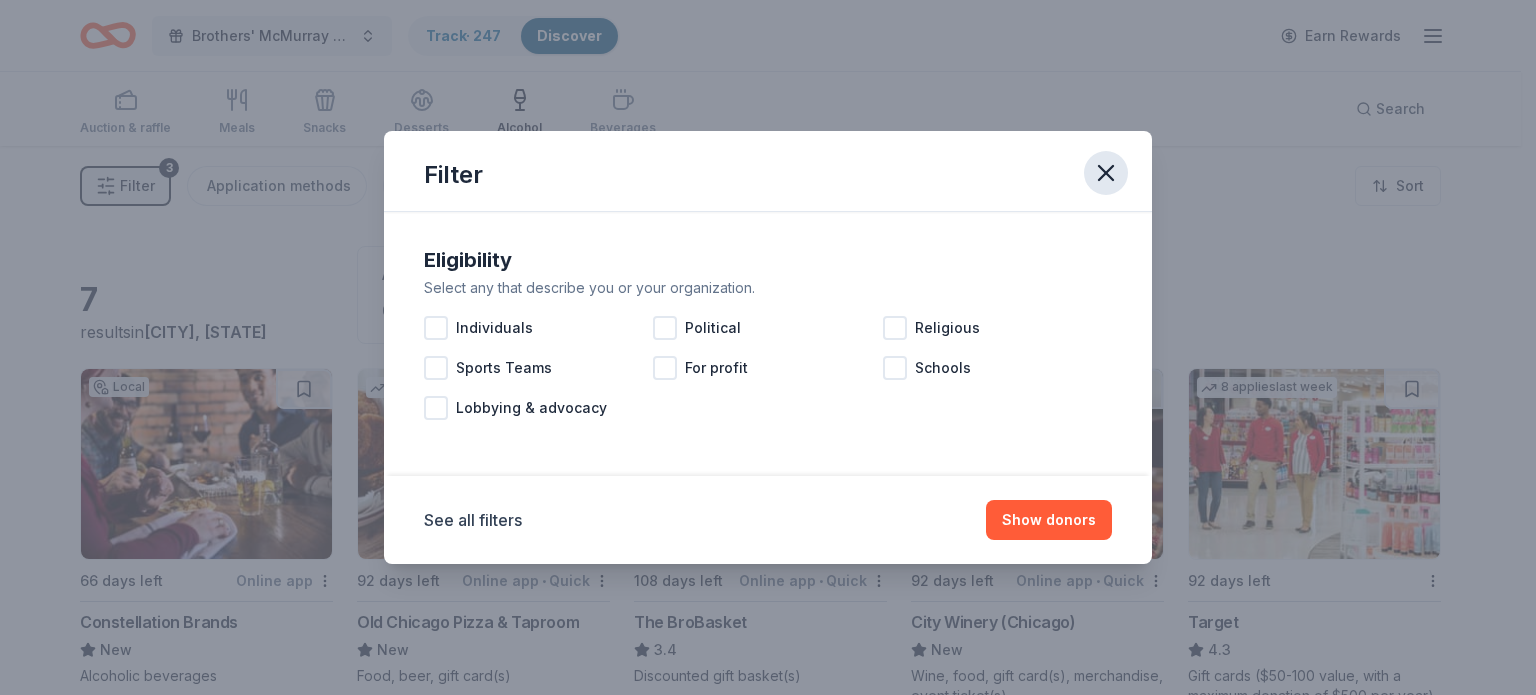 click 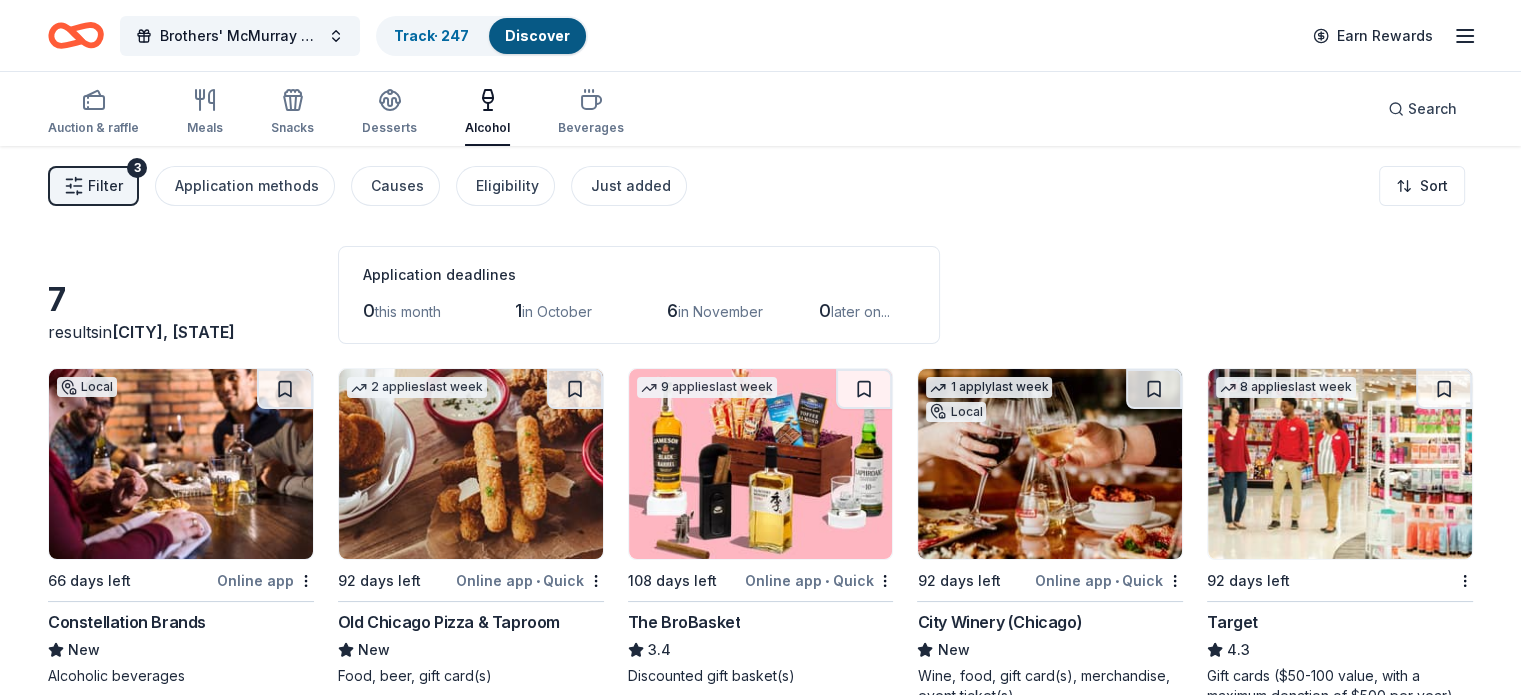 click on "Auction & raffle Meals Snacks Desserts Alcohol Beverages" at bounding box center (336, 113) 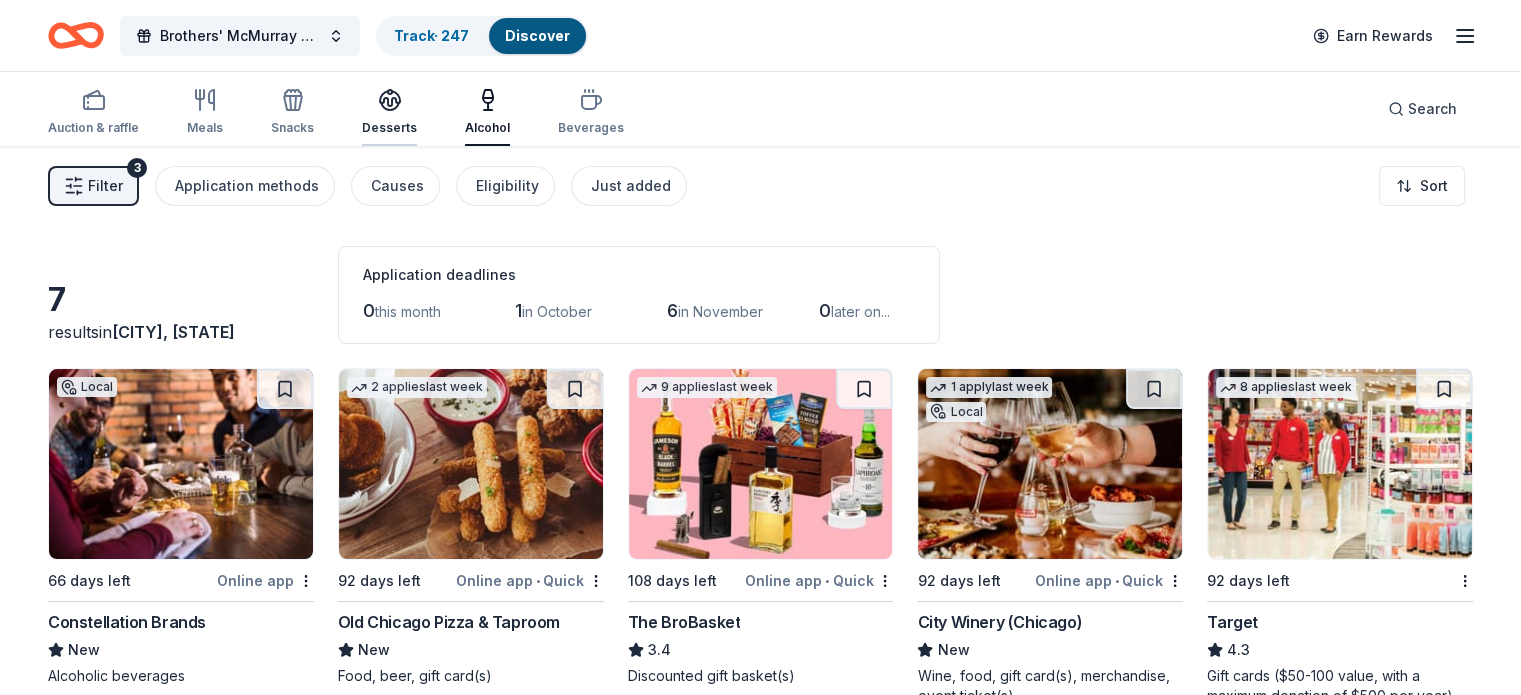 click on "Desserts" at bounding box center [389, 112] 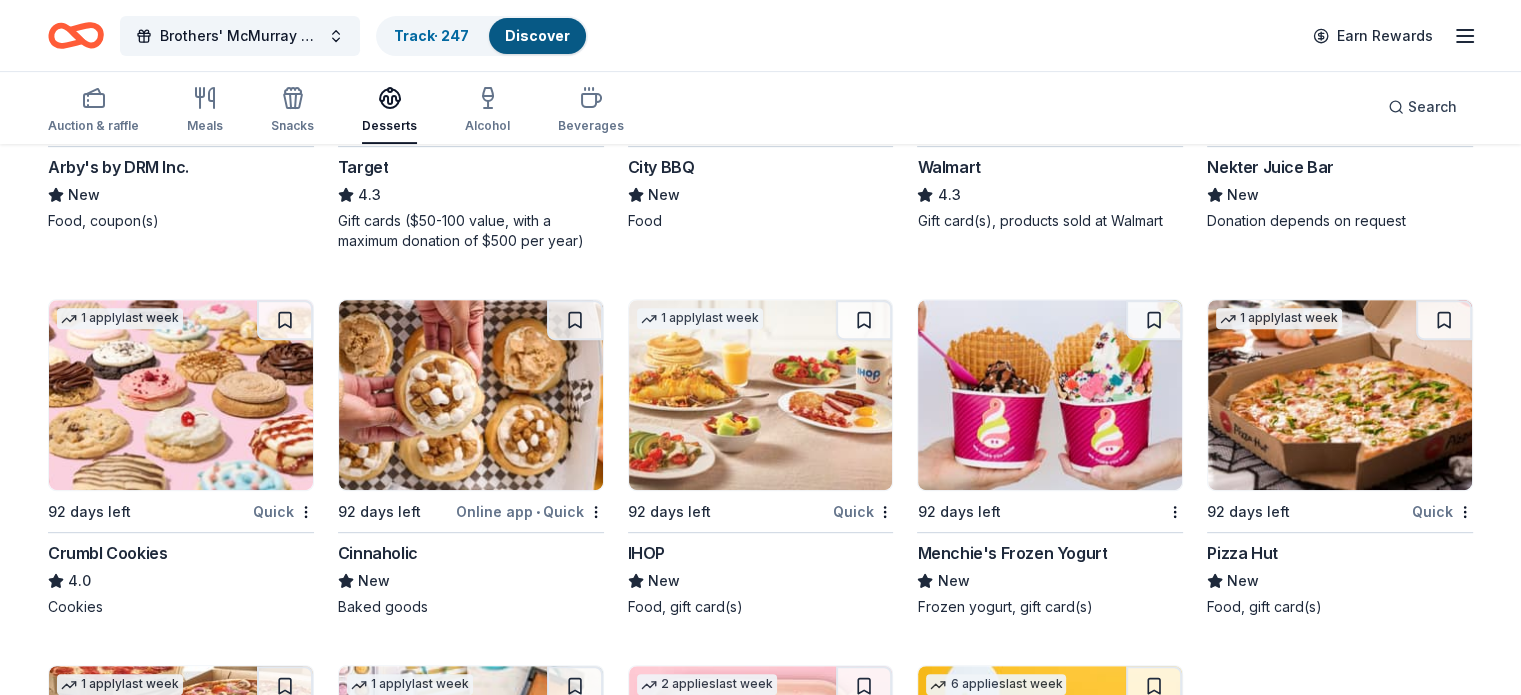 scroll, scrollTop: 567, scrollLeft: 0, axis: vertical 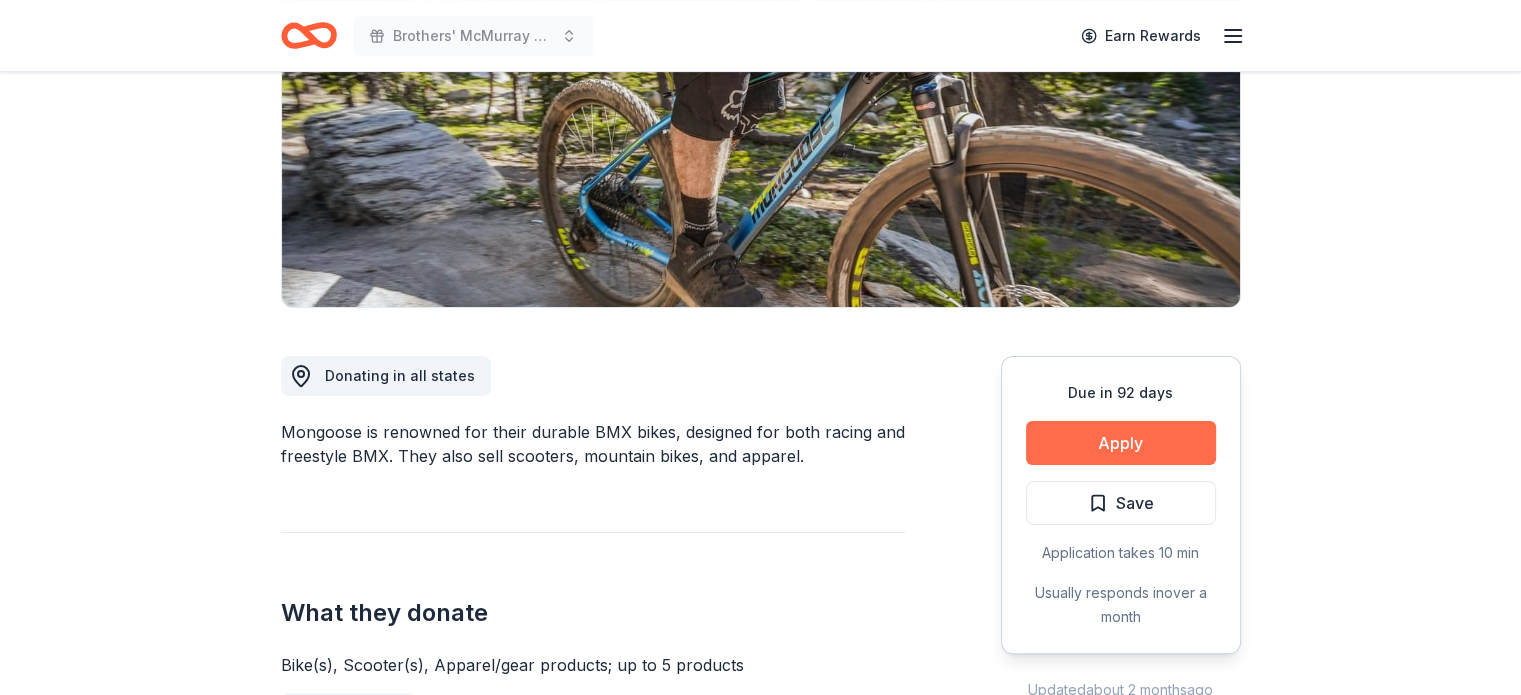 click on "Apply" at bounding box center [1121, 443] 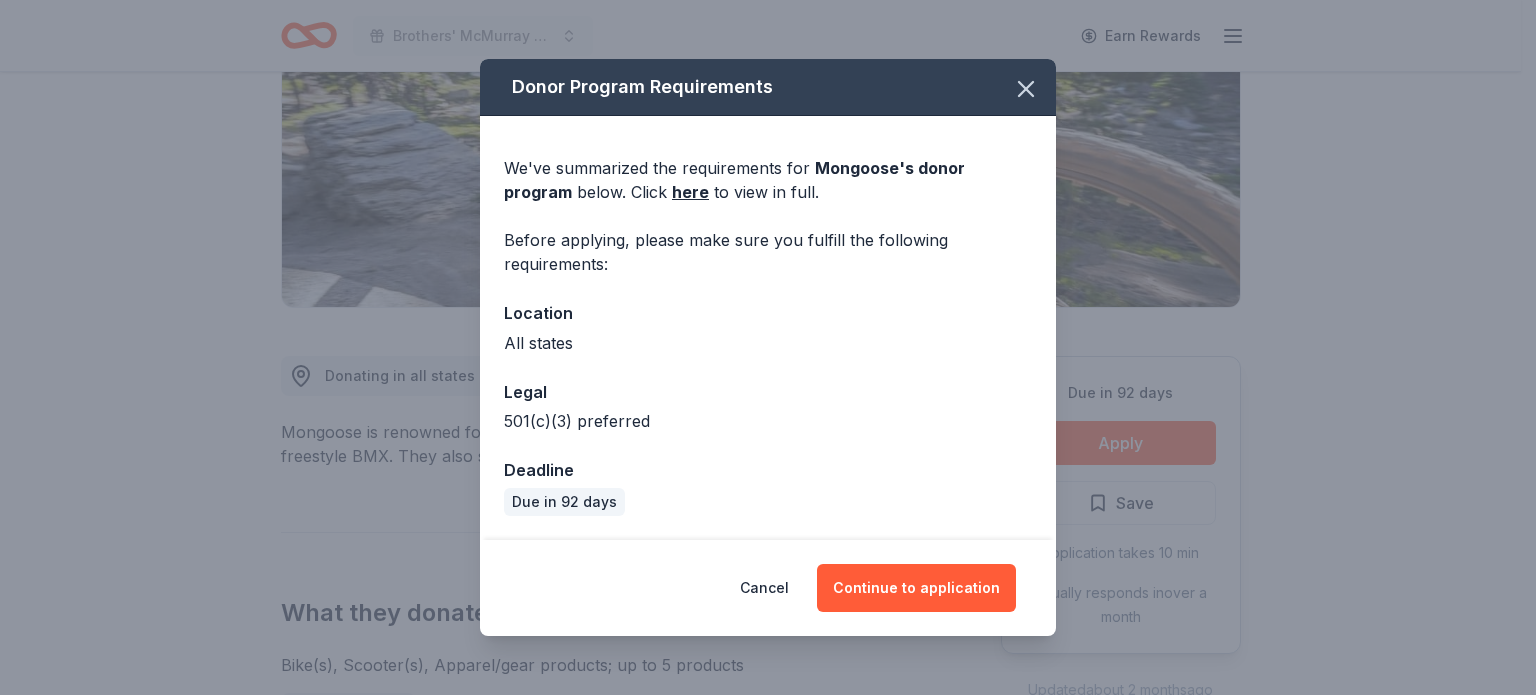 click on "Cancel Continue to application" at bounding box center (768, 588) 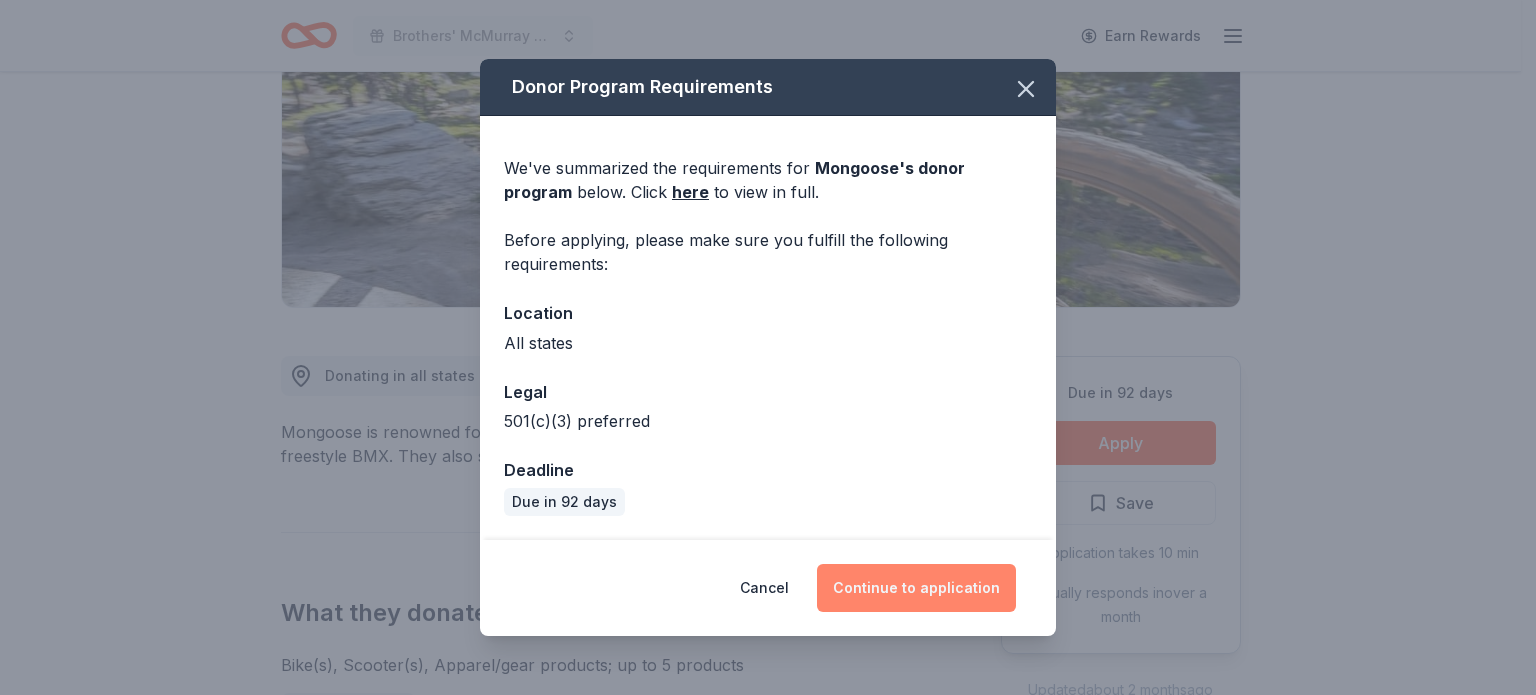 click on "Continue to application" at bounding box center [916, 588] 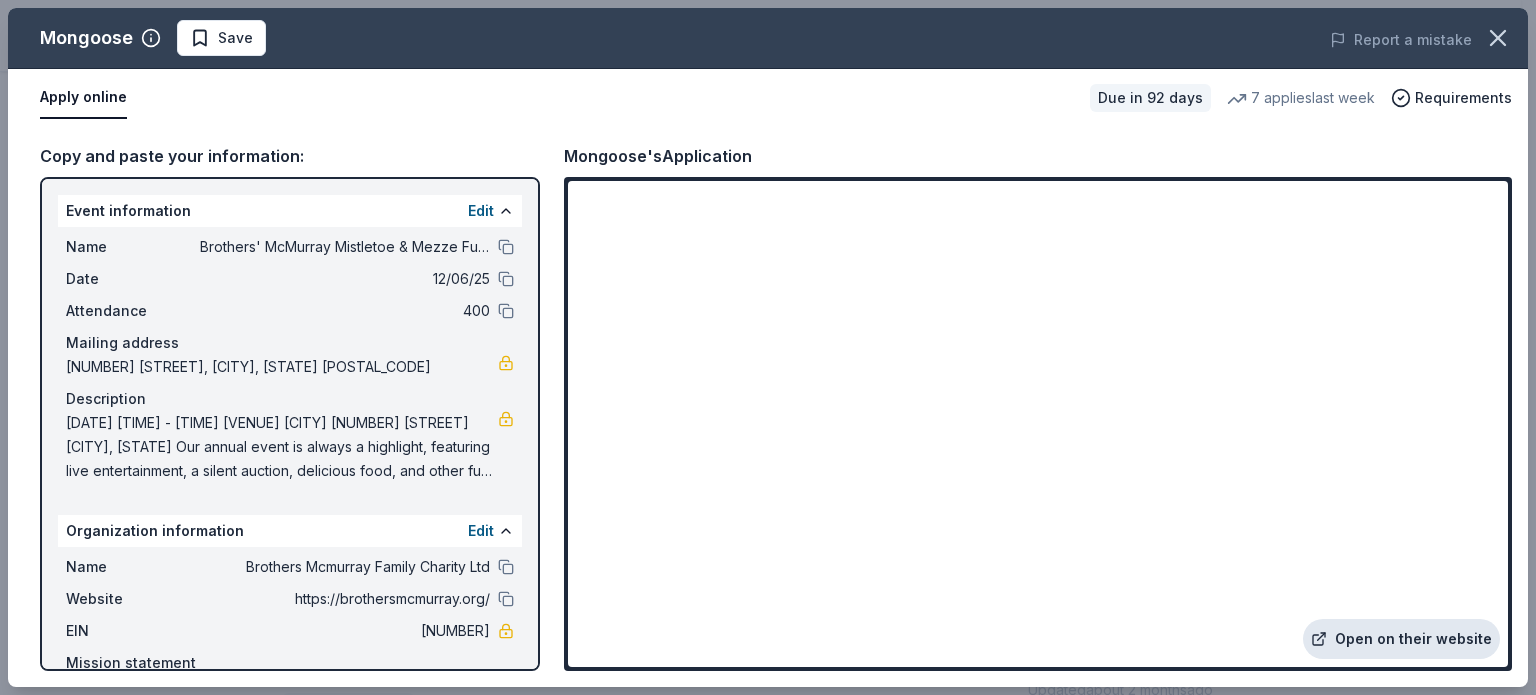 click on "Open on their website" at bounding box center (1401, 639) 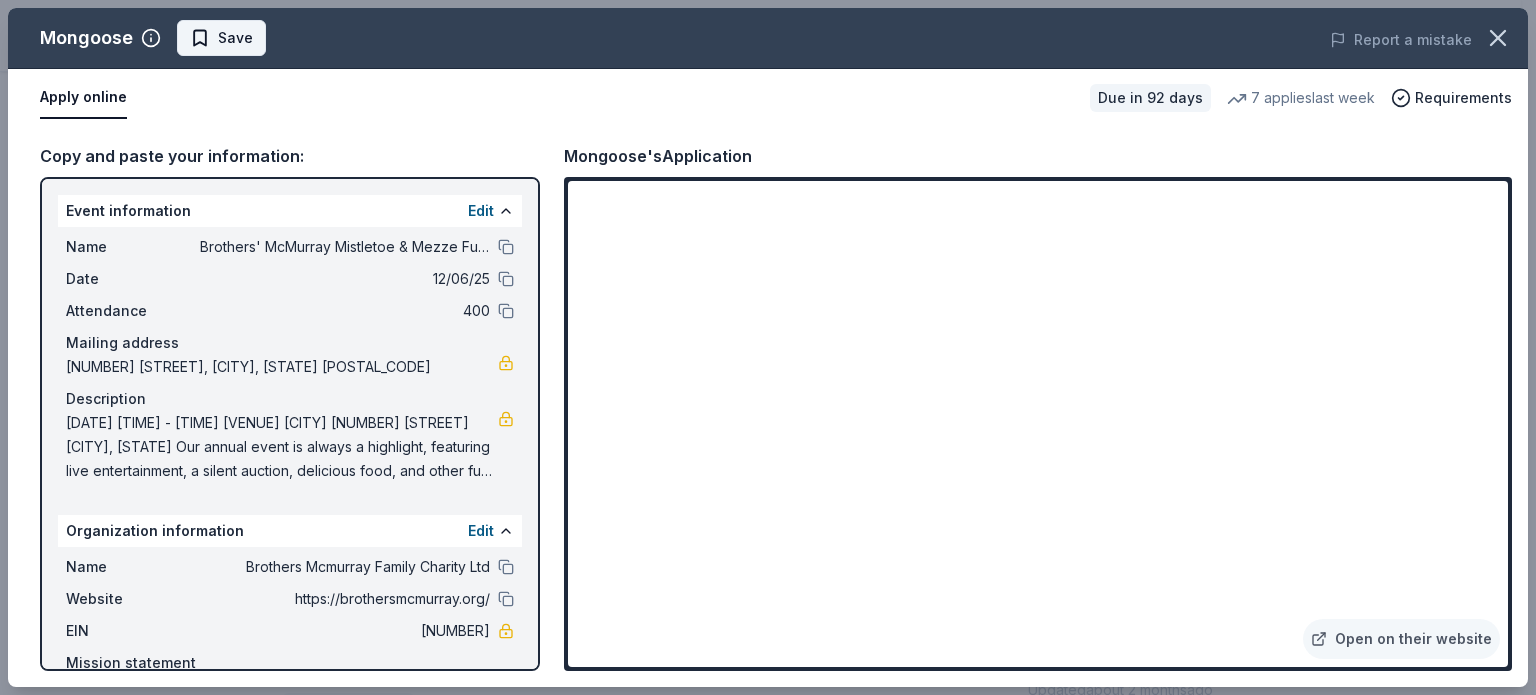 click on "Save" at bounding box center (221, 38) 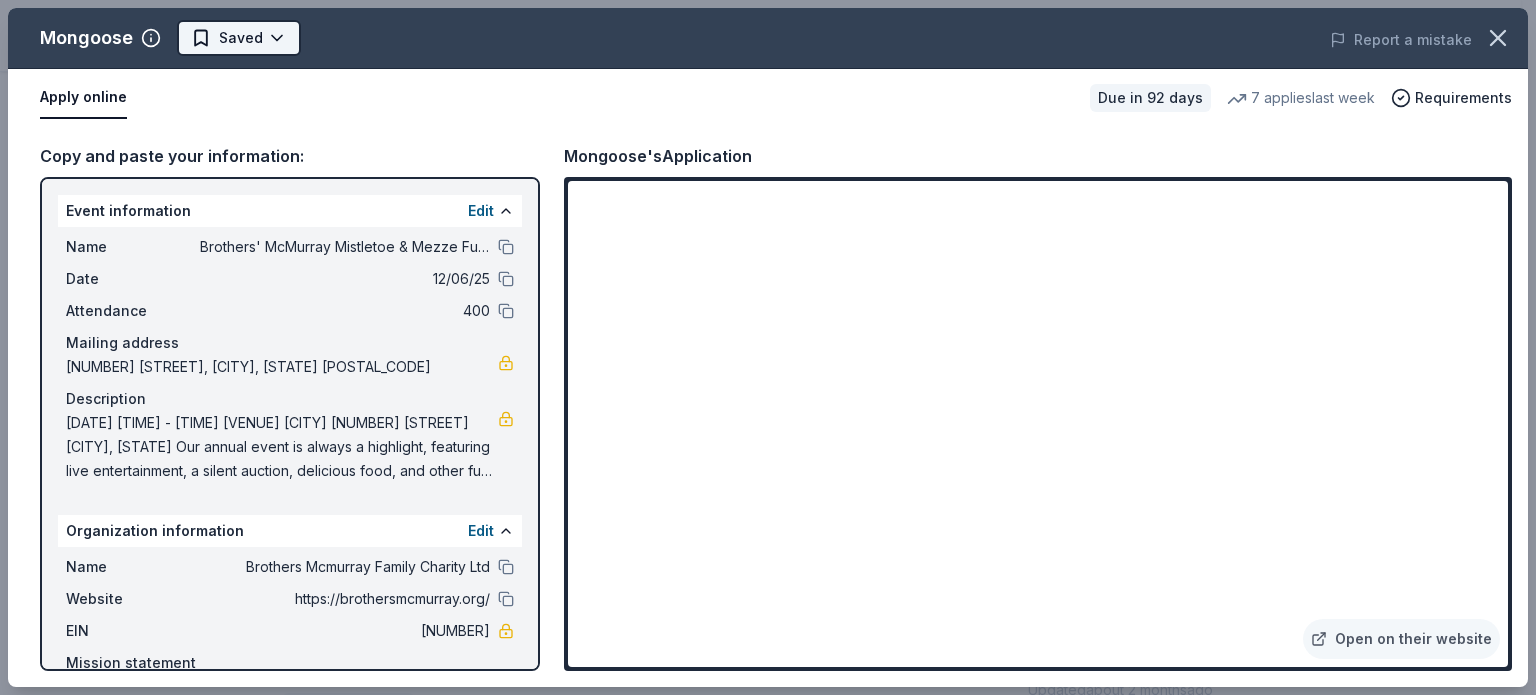 click on "Brothers' McMurray Mistletoe & Mezze Fundraiser Earn Rewards Due in 92 days Share Mongoose New • 1  reviews 7   applies  last week approval rate Share Donating in all states Mongoose is renowned for their durable BMX bikes, designed for both racing and freestyle BMX. They also sell scooters, mountain bikes, and apparel. What they donate Bike(s), Scooter(s), Apparel/gear products; up to 5 products Auction & raffle Donation can be shipped to you Donation can be picked up   You may receive donations every   month Who they donate to  Preferred 501(c)(3) preferred approval rate 20 % approved 30 % declined 50 % no response Upgrade to Pro to view approval rates and average donation values Due in 92 days Apply Saved Application takes 10 min Usually responds in  over a month Updated  about 2 months  ago Report a mistake New • 1  reviews JTB HOPE FOUNDATION INC November 2023 • Declined NO REPLY Leave a review Similar donors Top rated Local 92 days left Online app Oakland Zoo 5.0 Local 92 days left Online app 3.7" at bounding box center (768, 47) 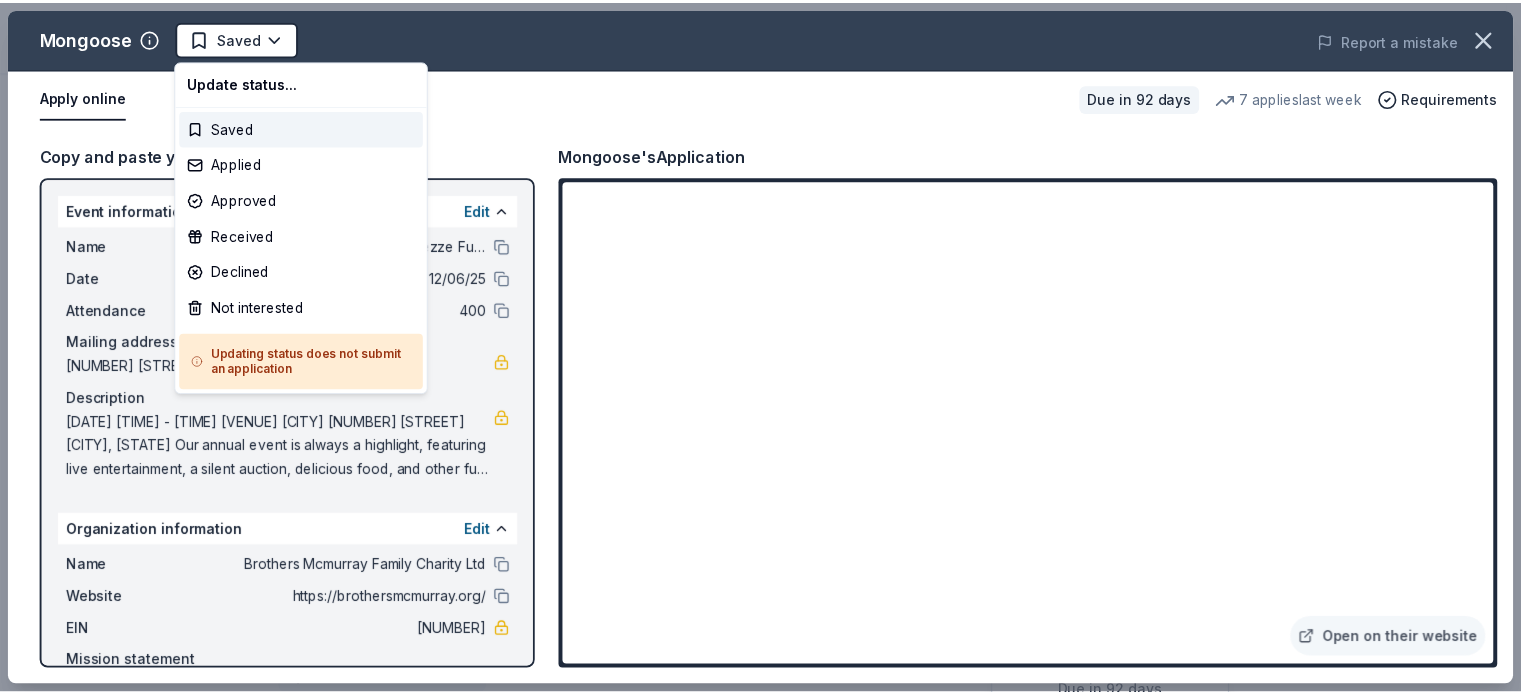 scroll, scrollTop: 0, scrollLeft: 0, axis: both 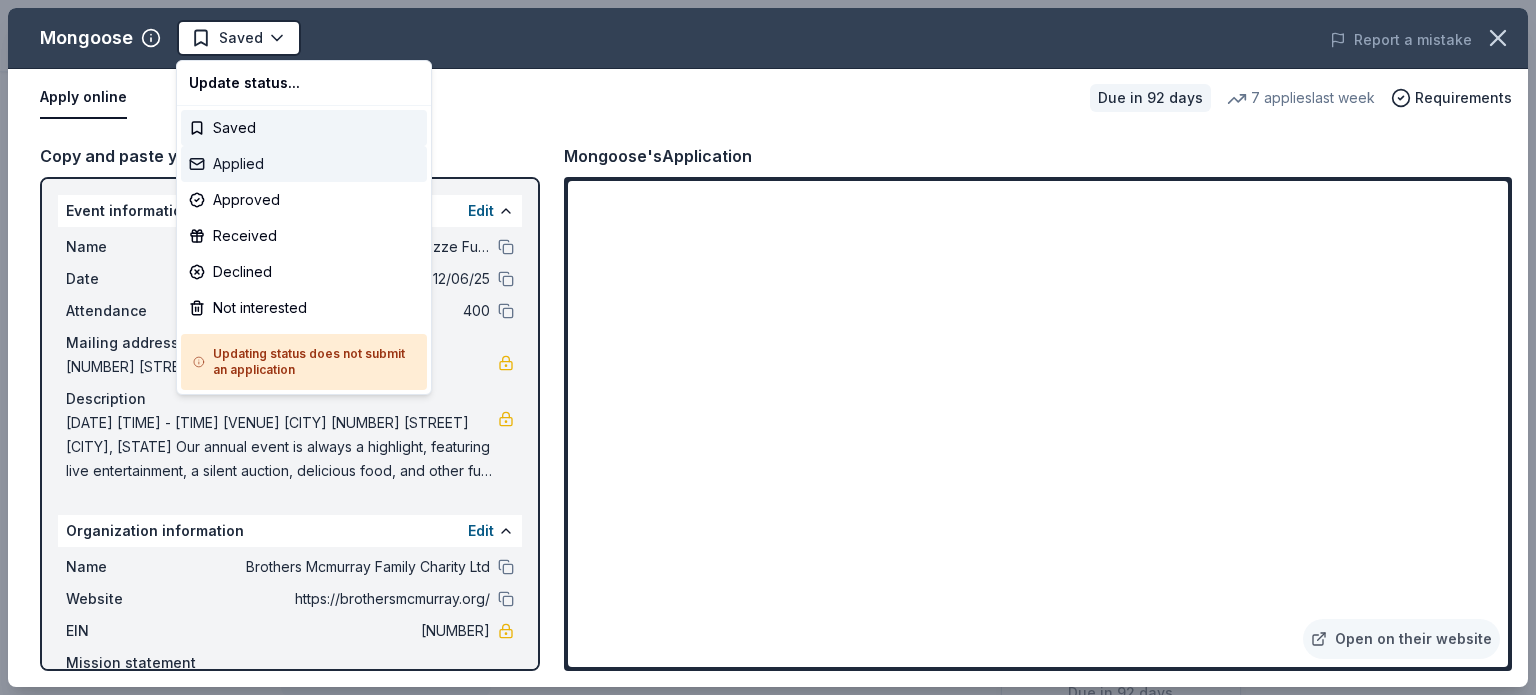click on "Applied" at bounding box center (304, 164) 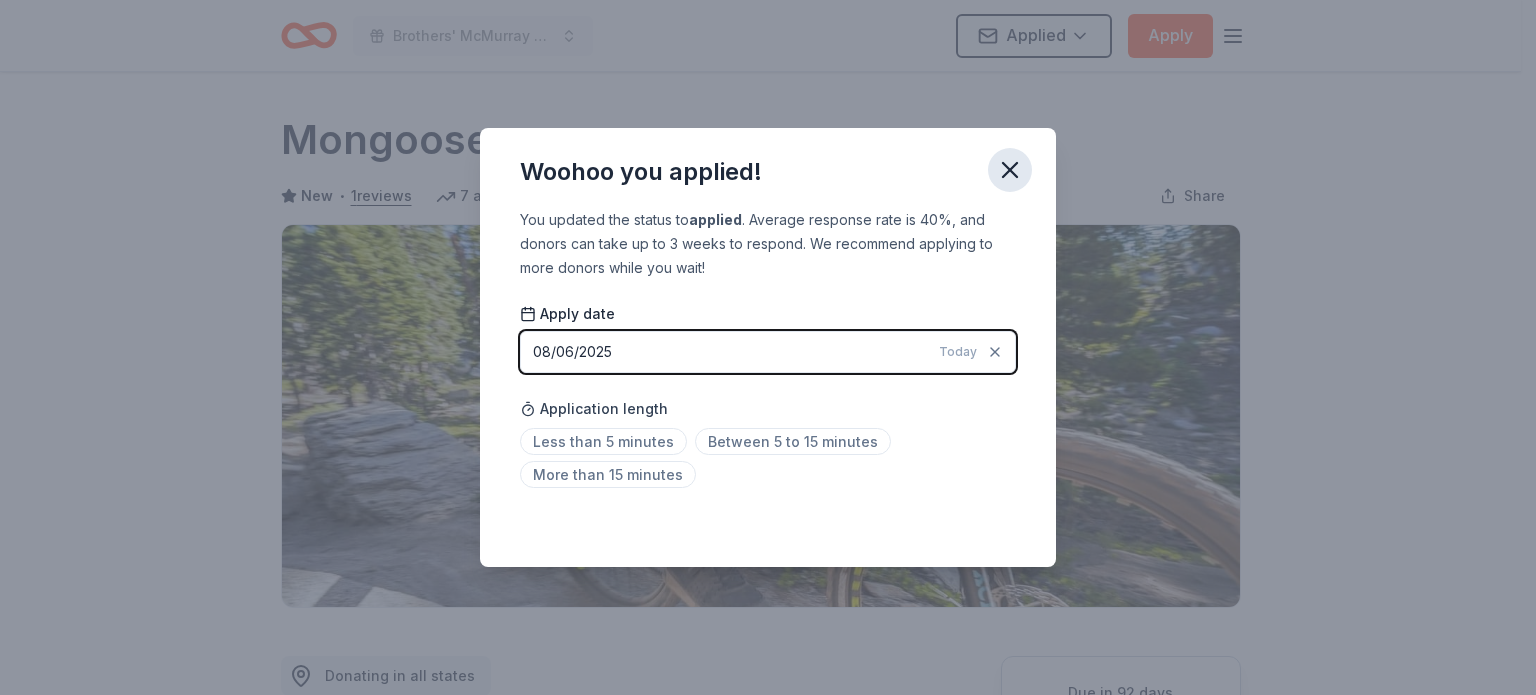 click 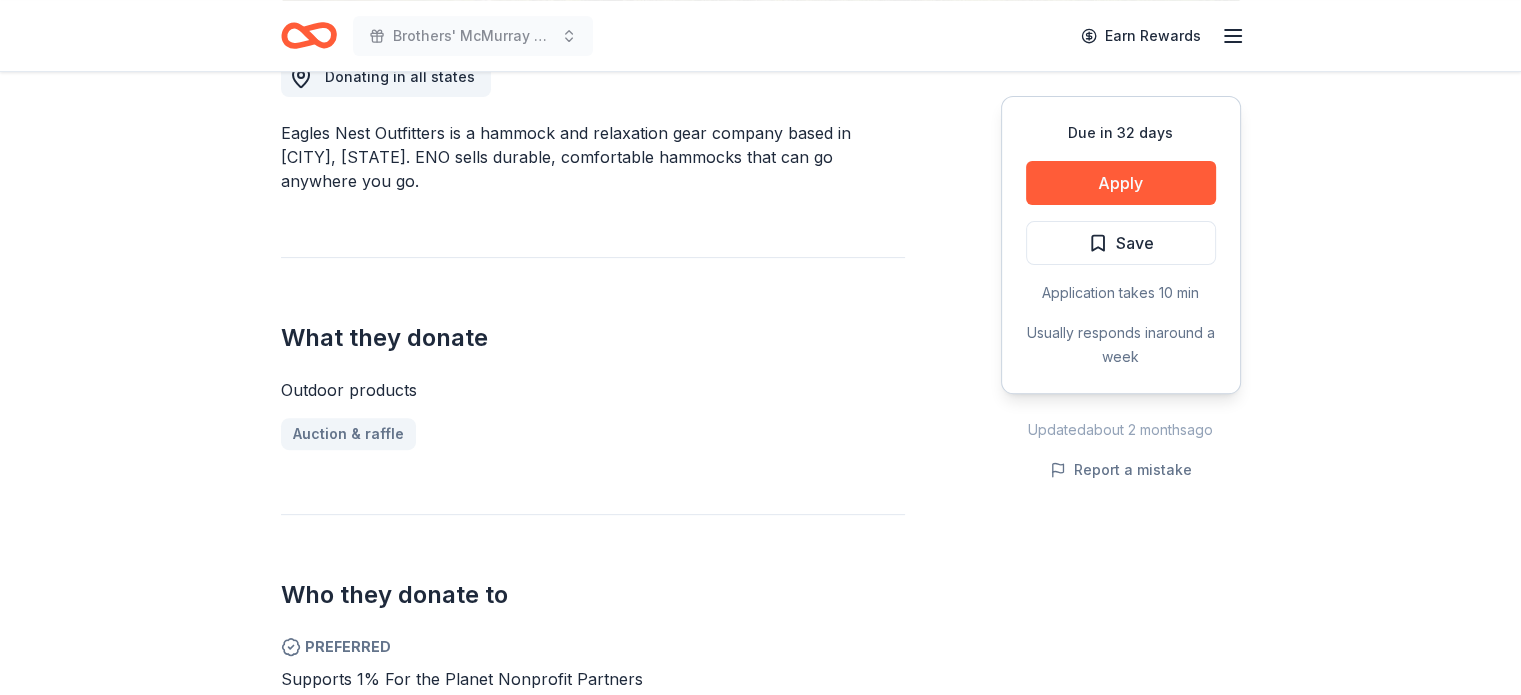 scroll, scrollTop: 600, scrollLeft: 0, axis: vertical 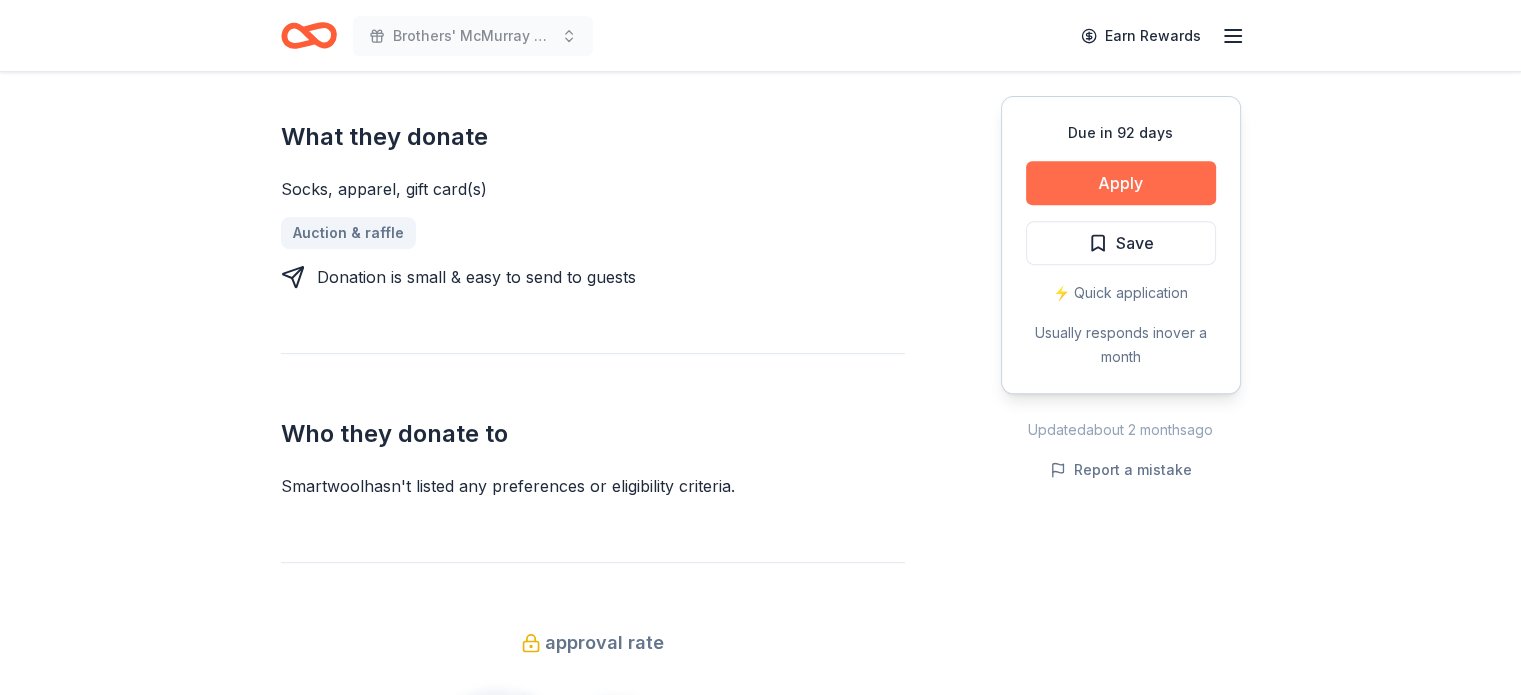 click on "Apply" at bounding box center [1121, 183] 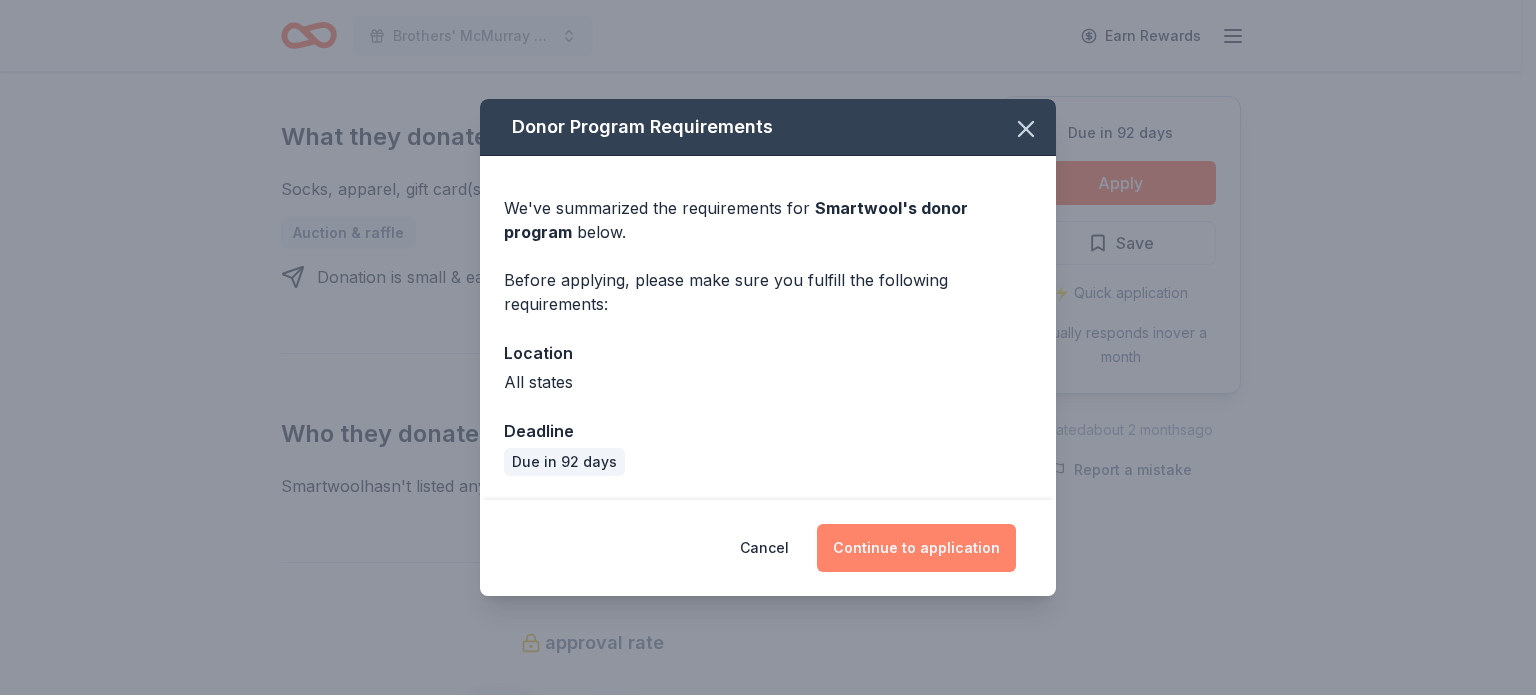 click on "Continue to application" at bounding box center [916, 548] 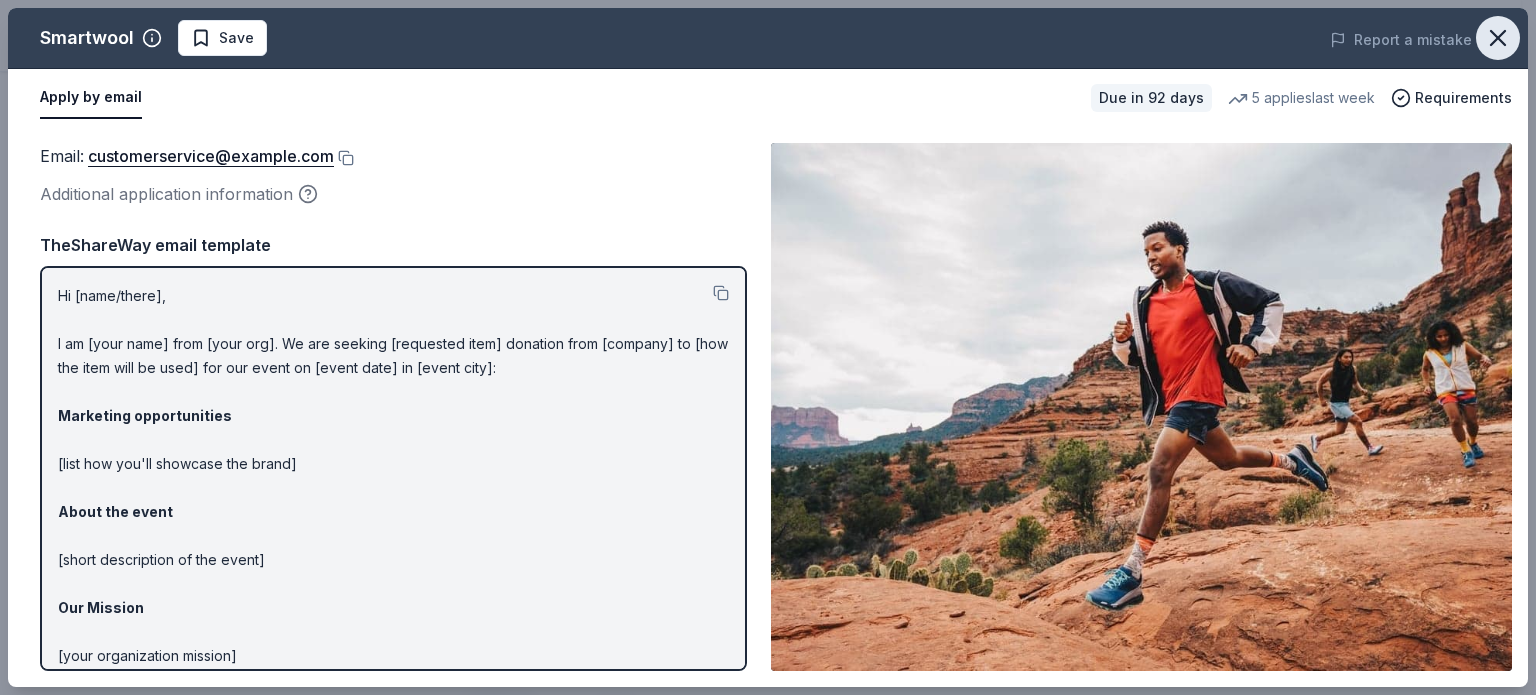 click 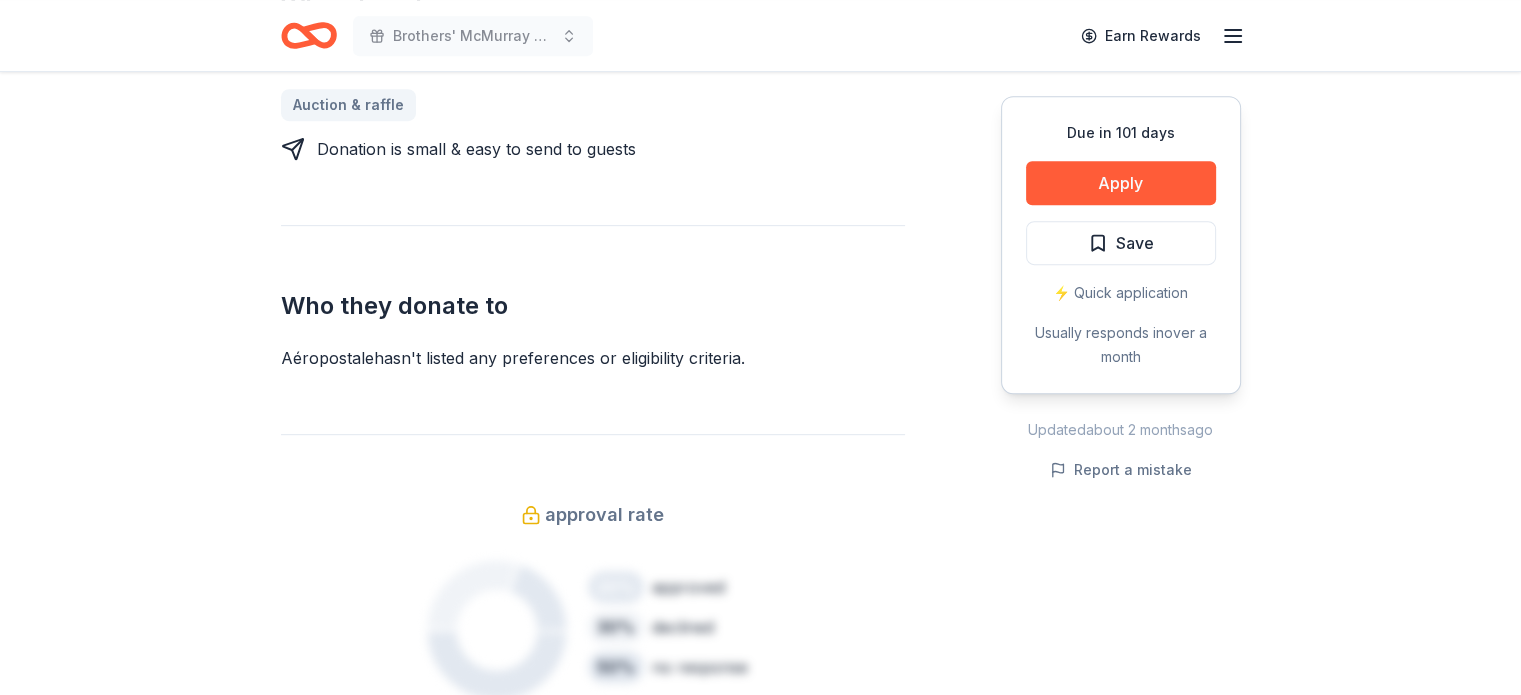scroll, scrollTop: 900, scrollLeft: 0, axis: vertical 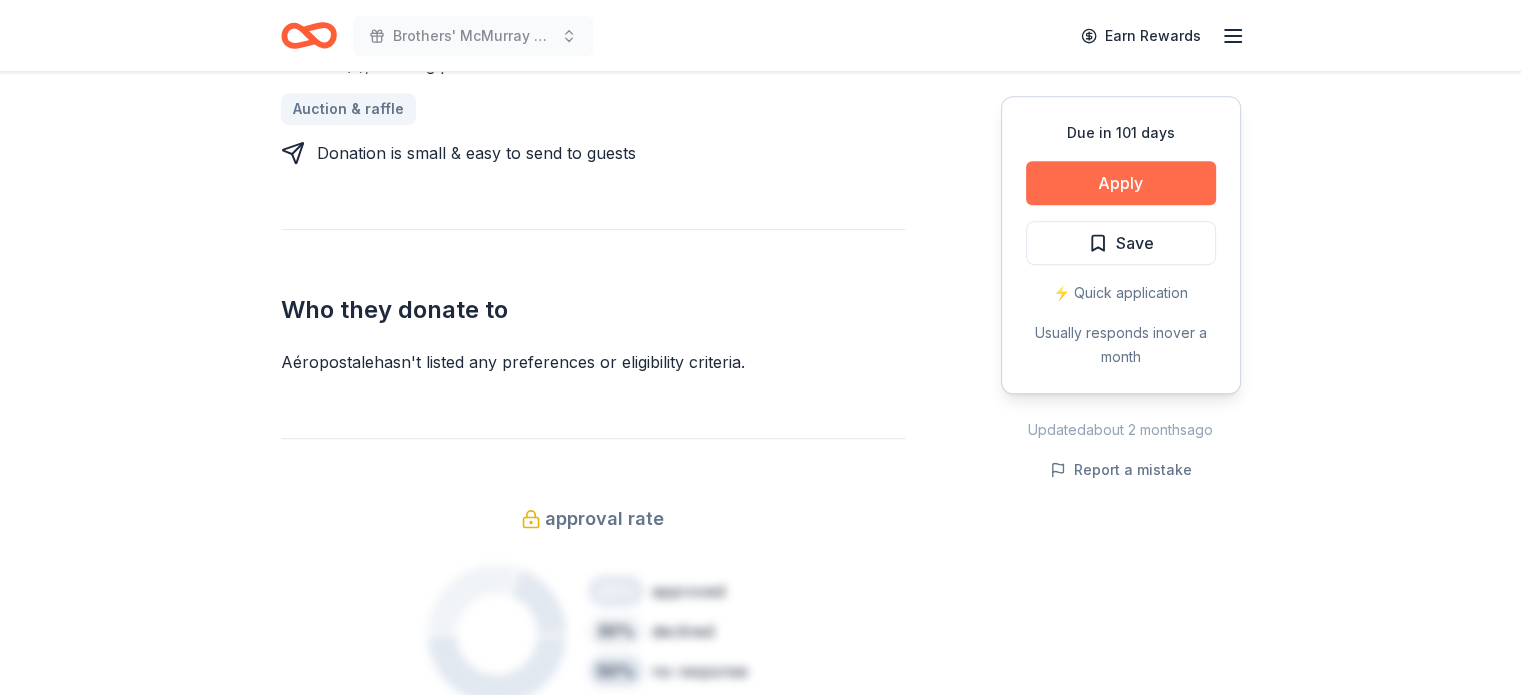 click on "Apply" at bounding box center (1121, 183) 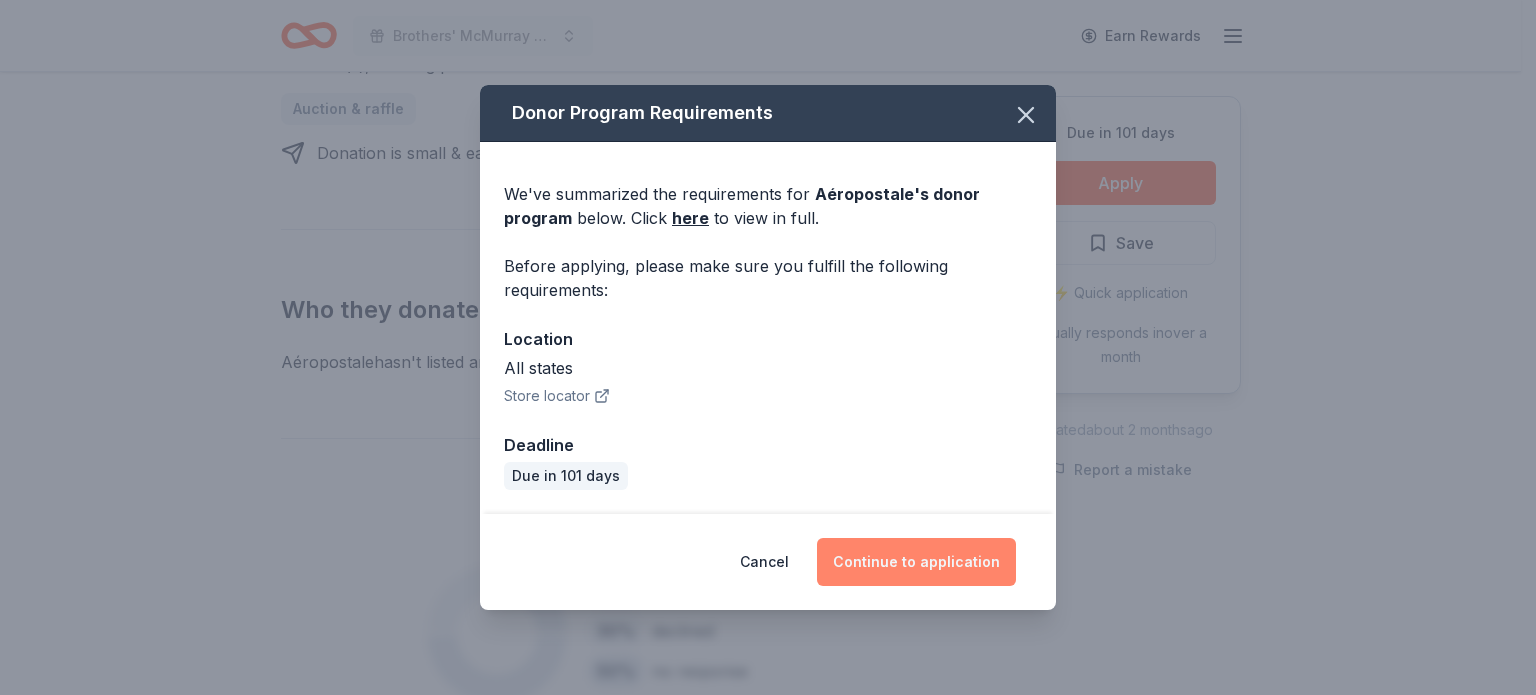 click on "Continue to application" at bounding box center [916, 562] 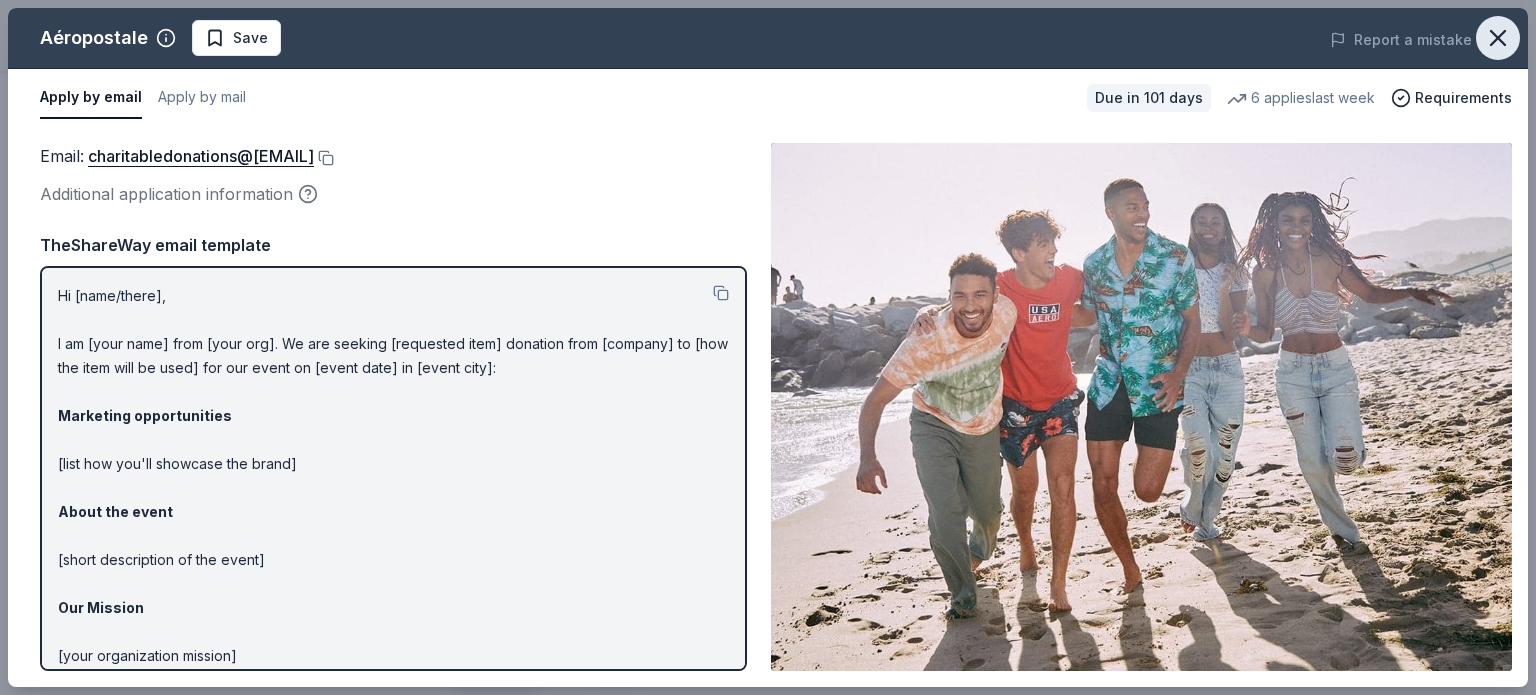 click 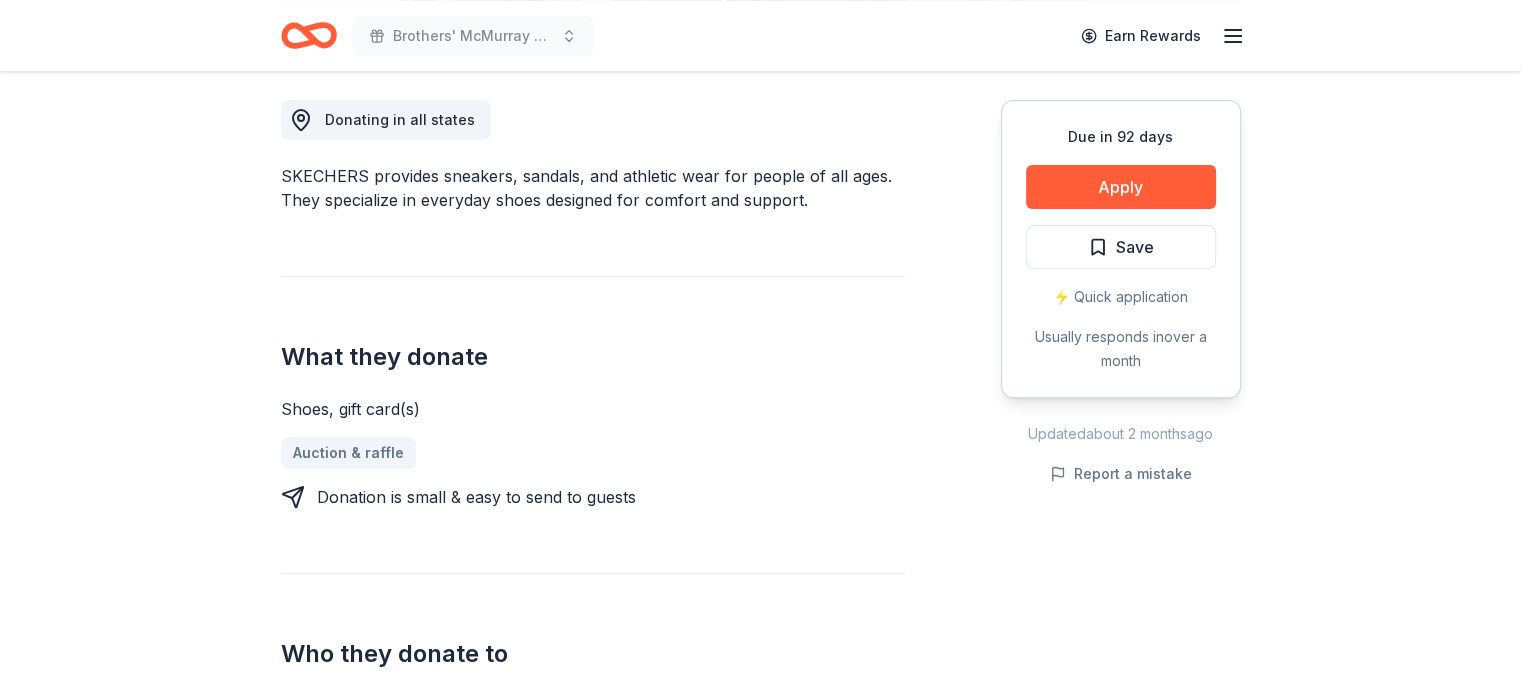 scroll, scrollTop: 300, scrollLeft: 0, axis: vertical 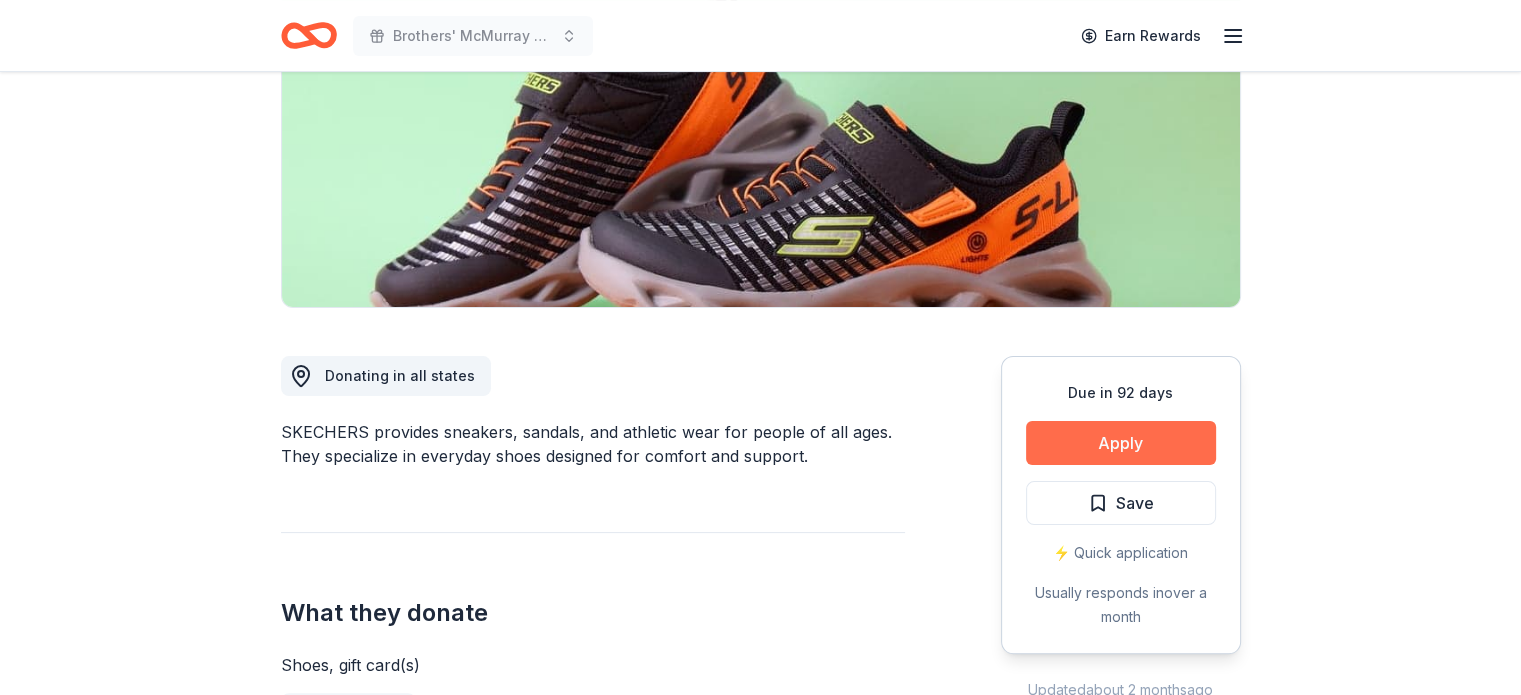 click on "Apply" at bounding box center (1121, 443) 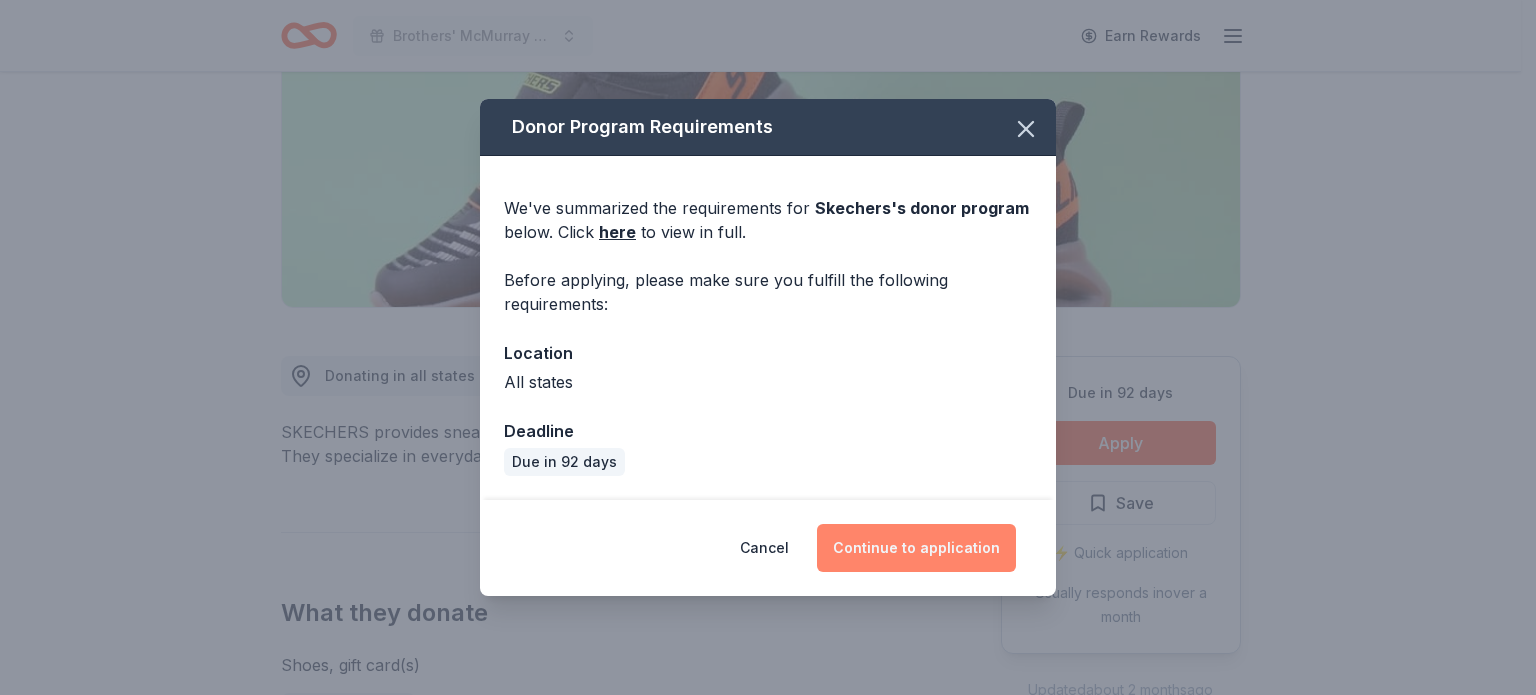 click on "Continue to application" at bounding box center [916, 548] 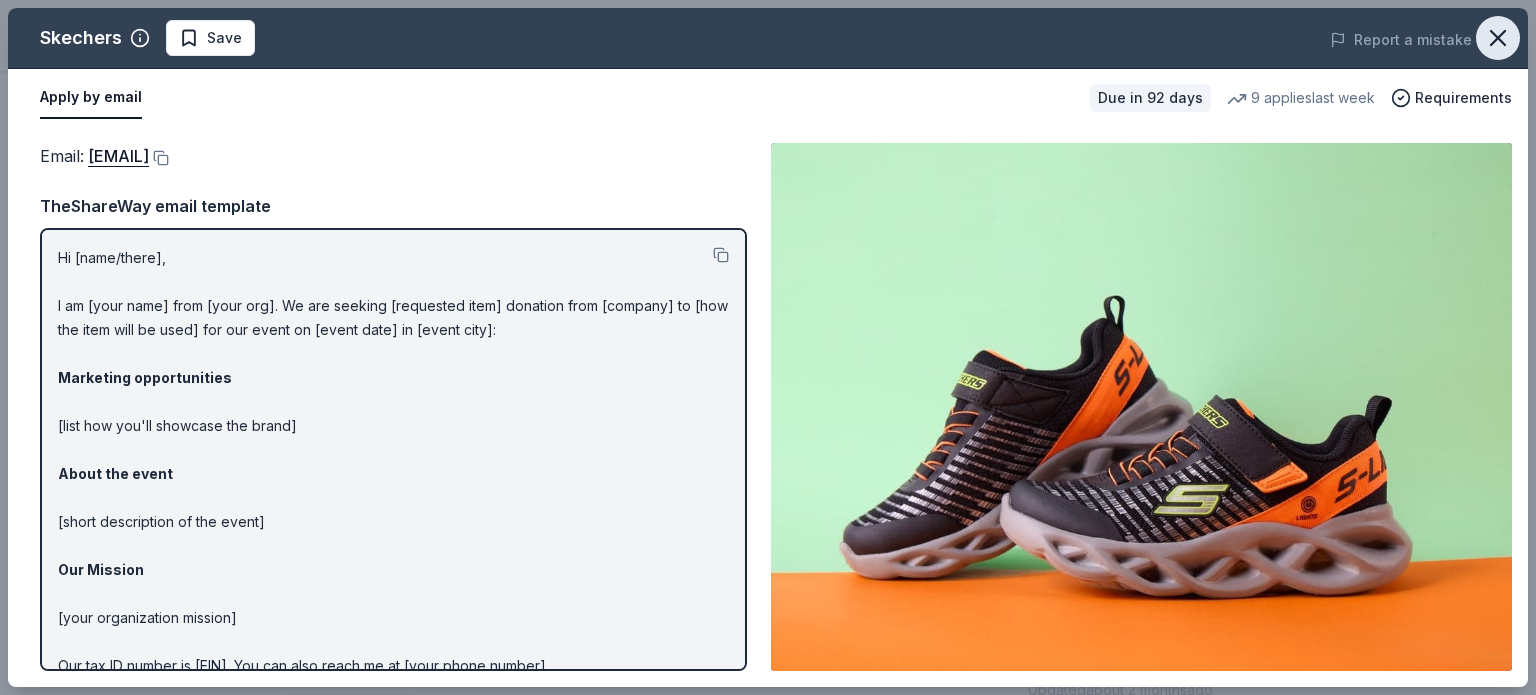 click 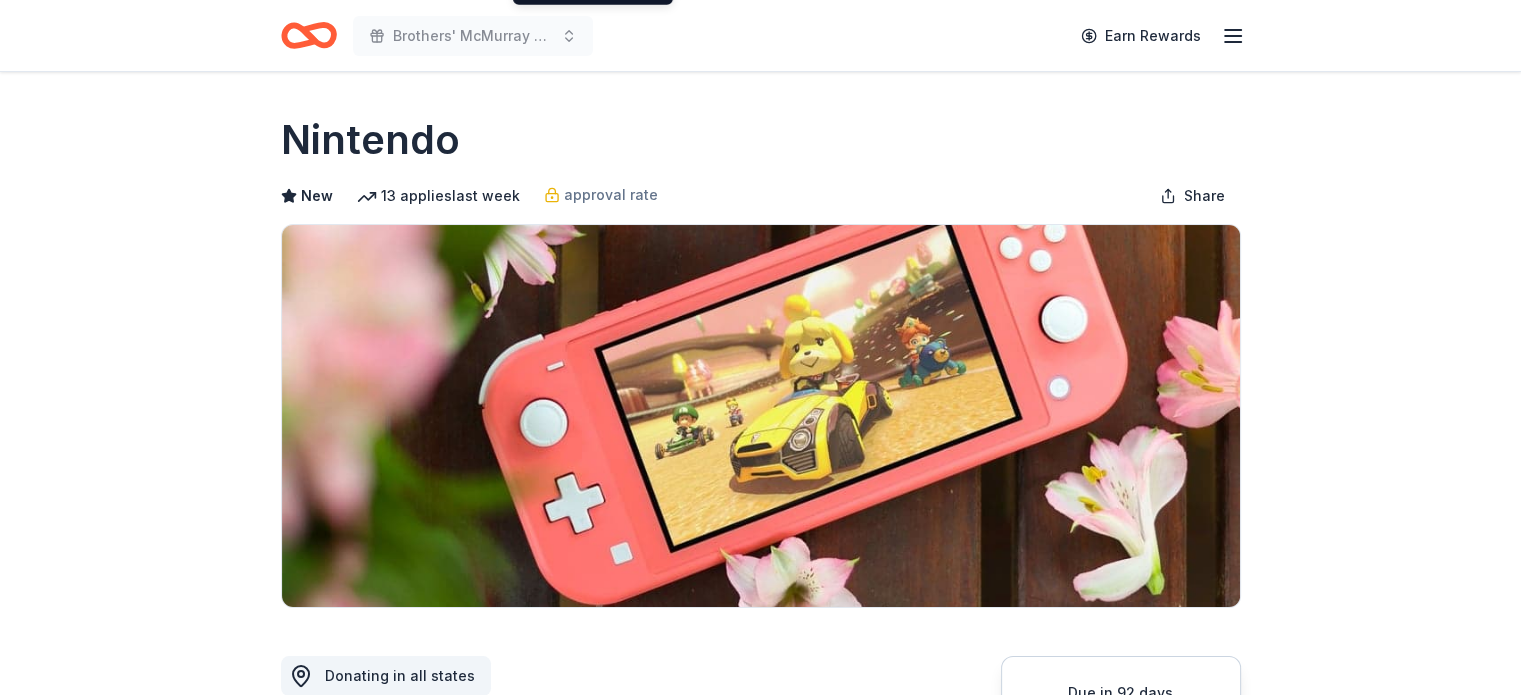 scroll, scrollTop: 600, scrollLeft: 0, axis: vertical 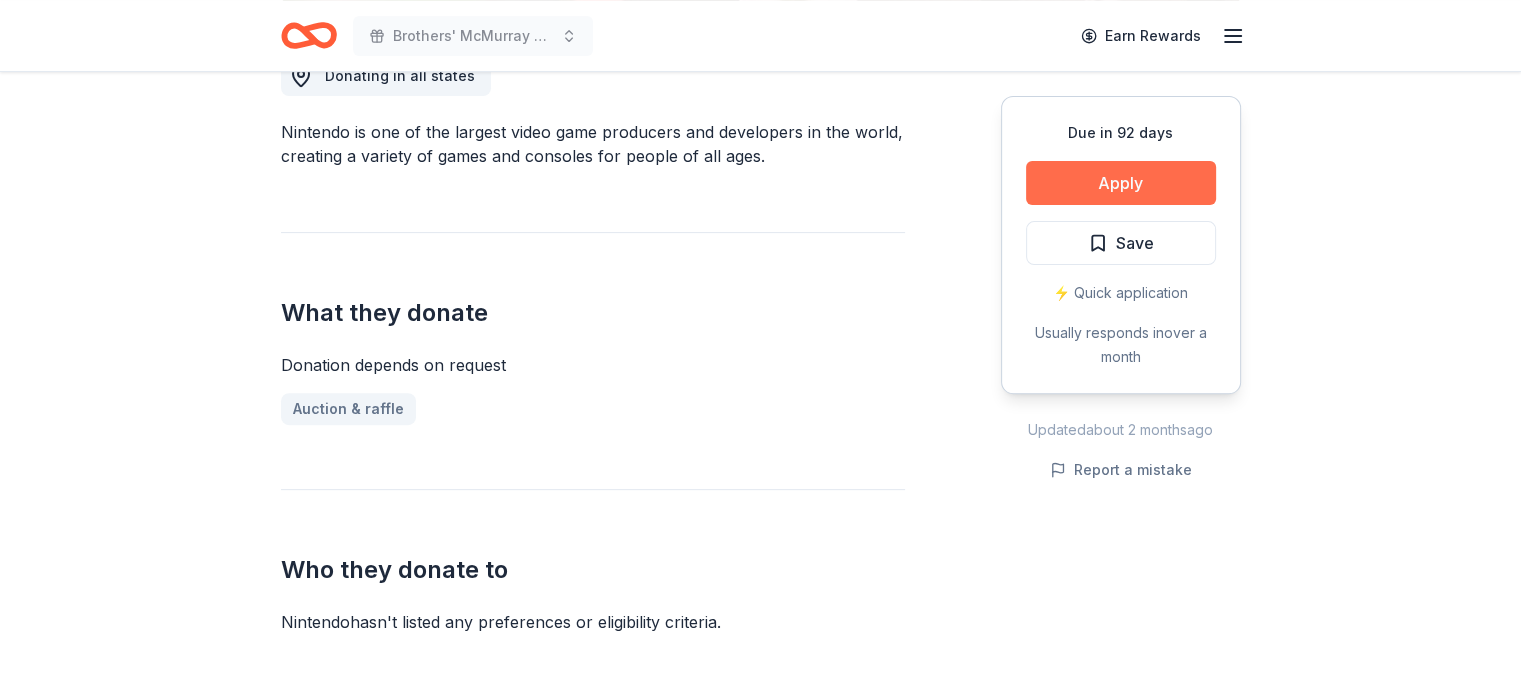 click on "Apply" at bounding box center (1121, 183) 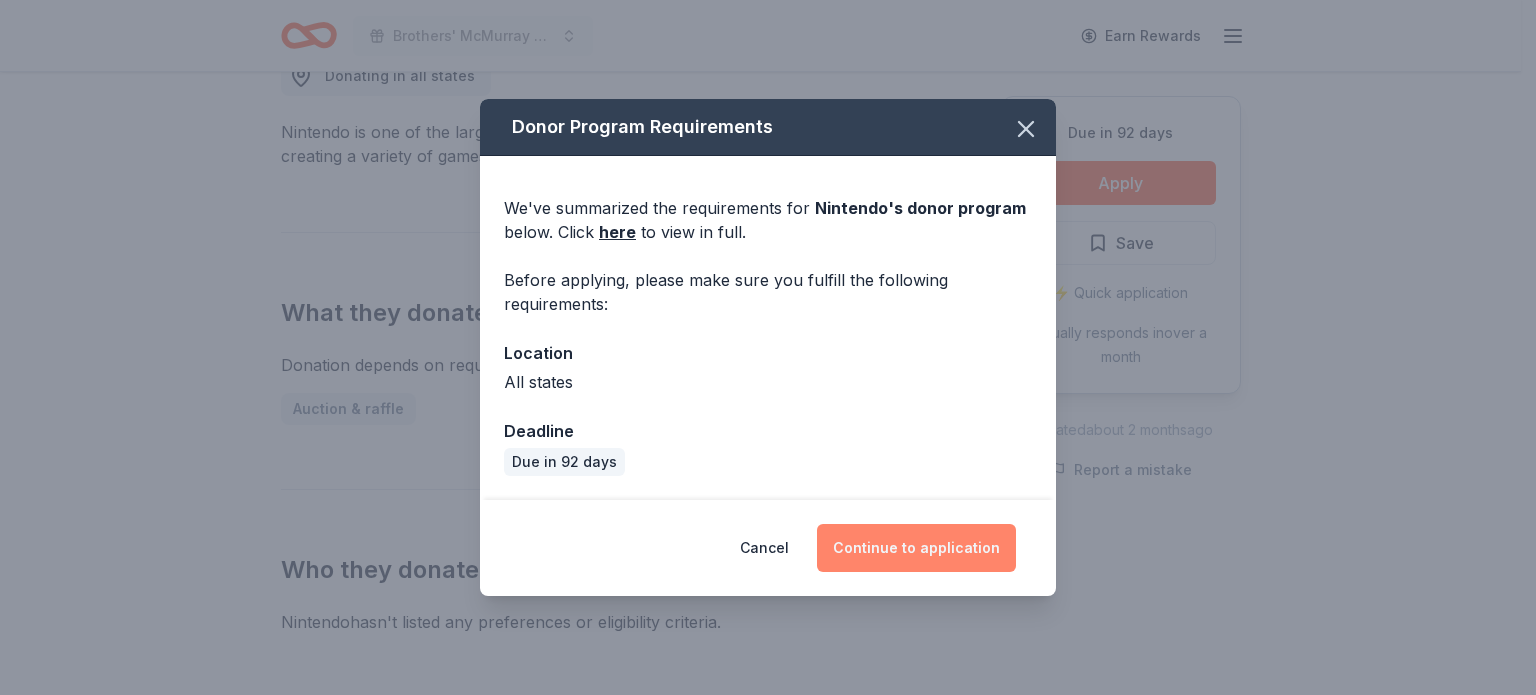 click on "Continue to application" at bounding box center (916, 548) 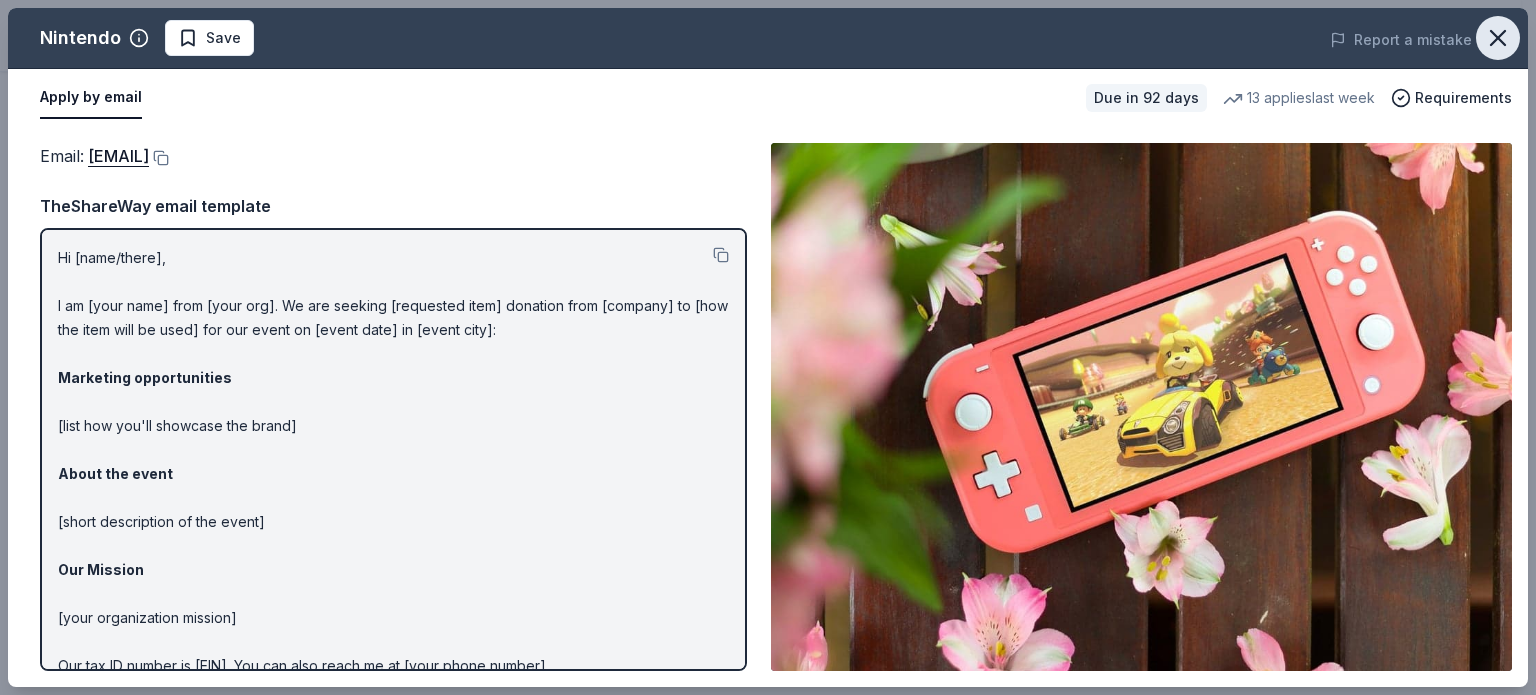 click at bounding box center [1498, 38] 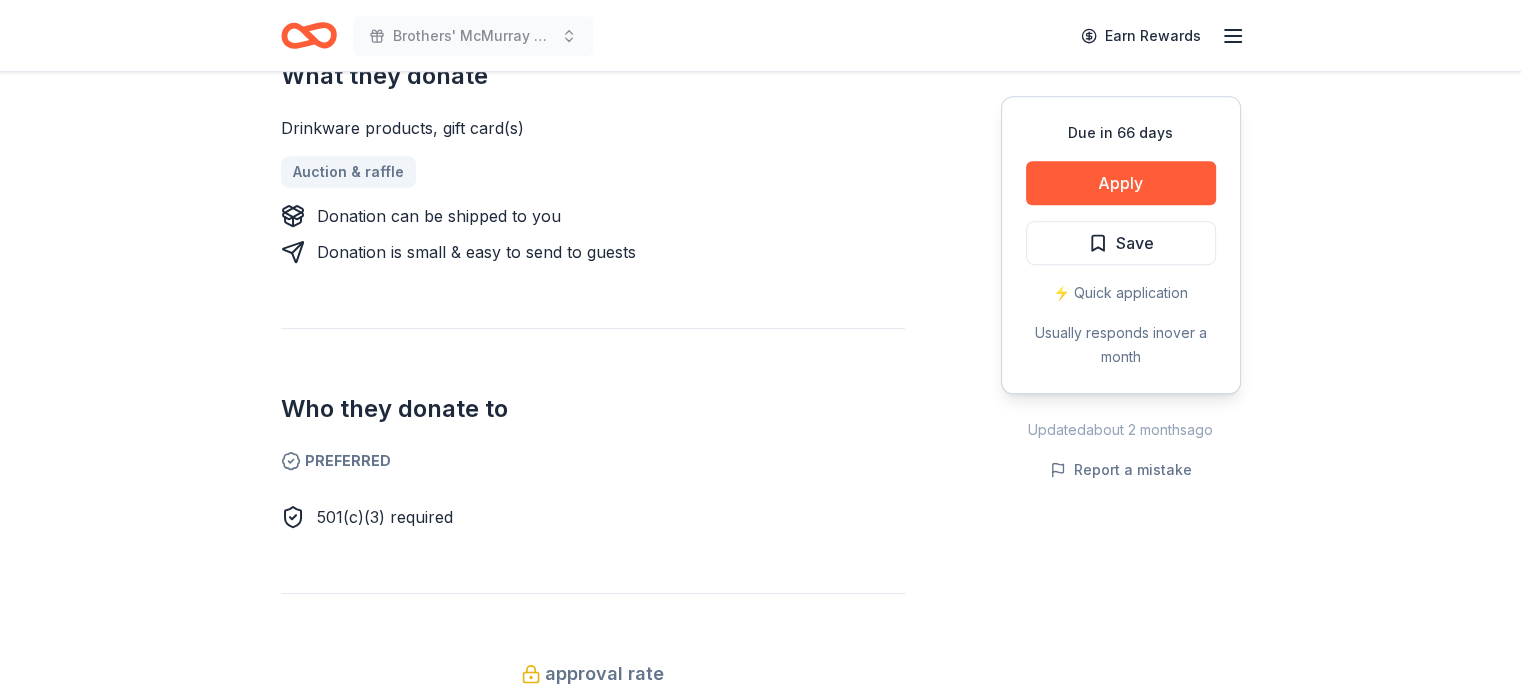 scroll, scrollTop: 700, scrollLeft: 0, axis: vertical 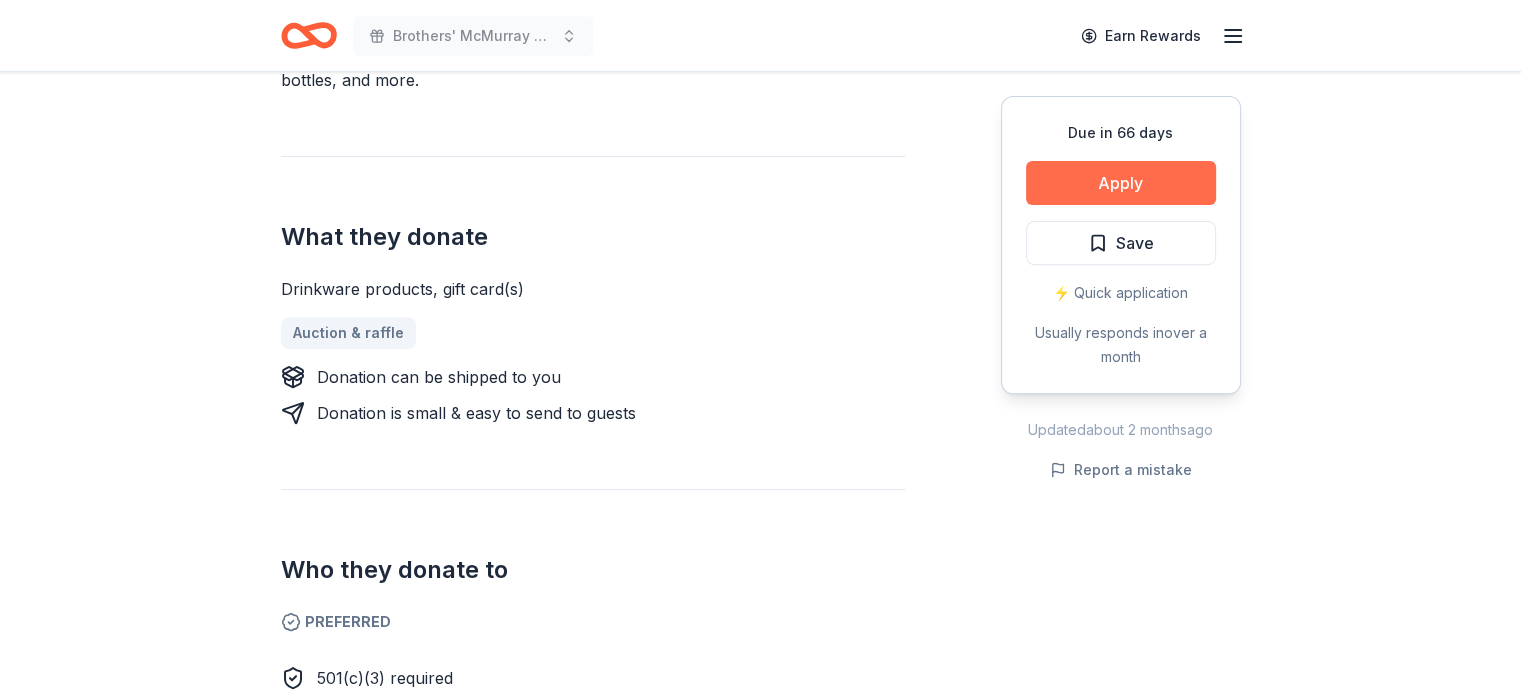 click on "Apply" at bounding box center (1121, 183) 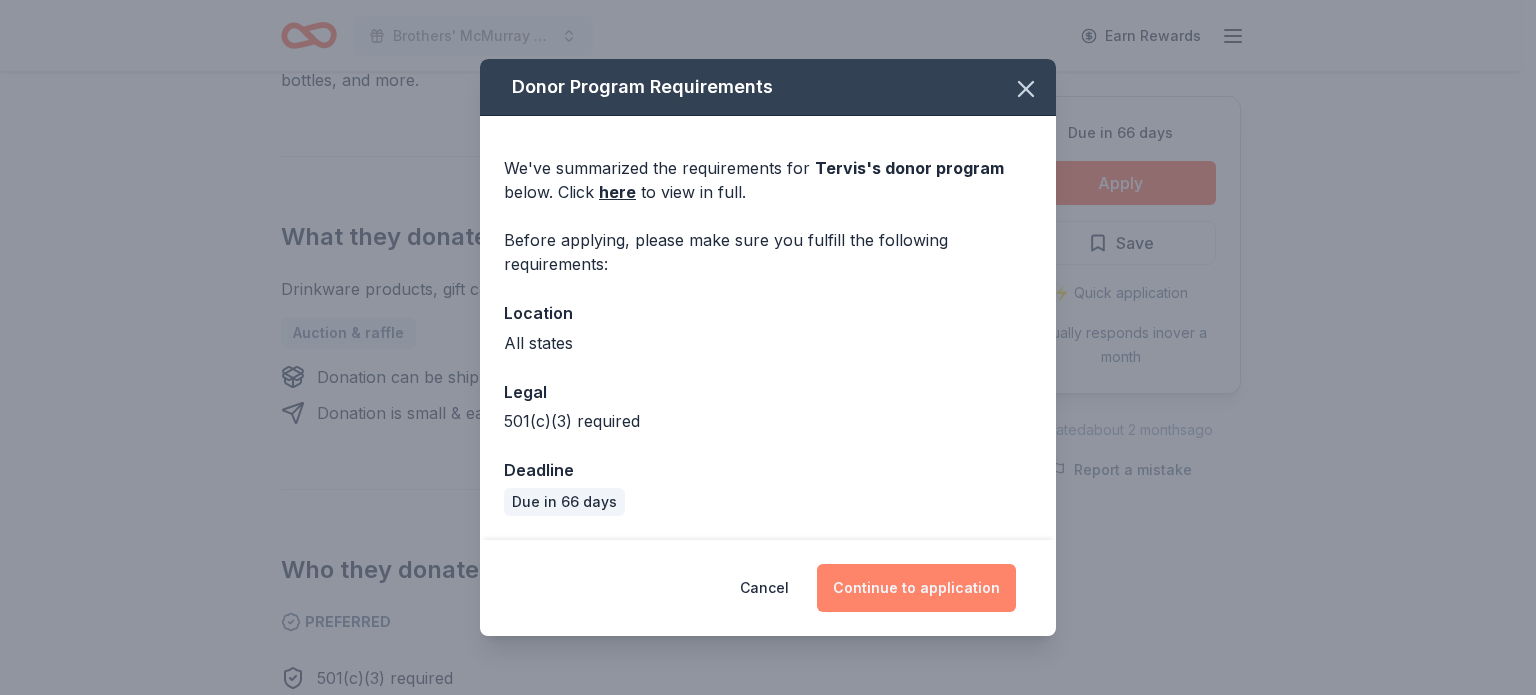 click on "Continue to application" at bounding box center [916, 588] 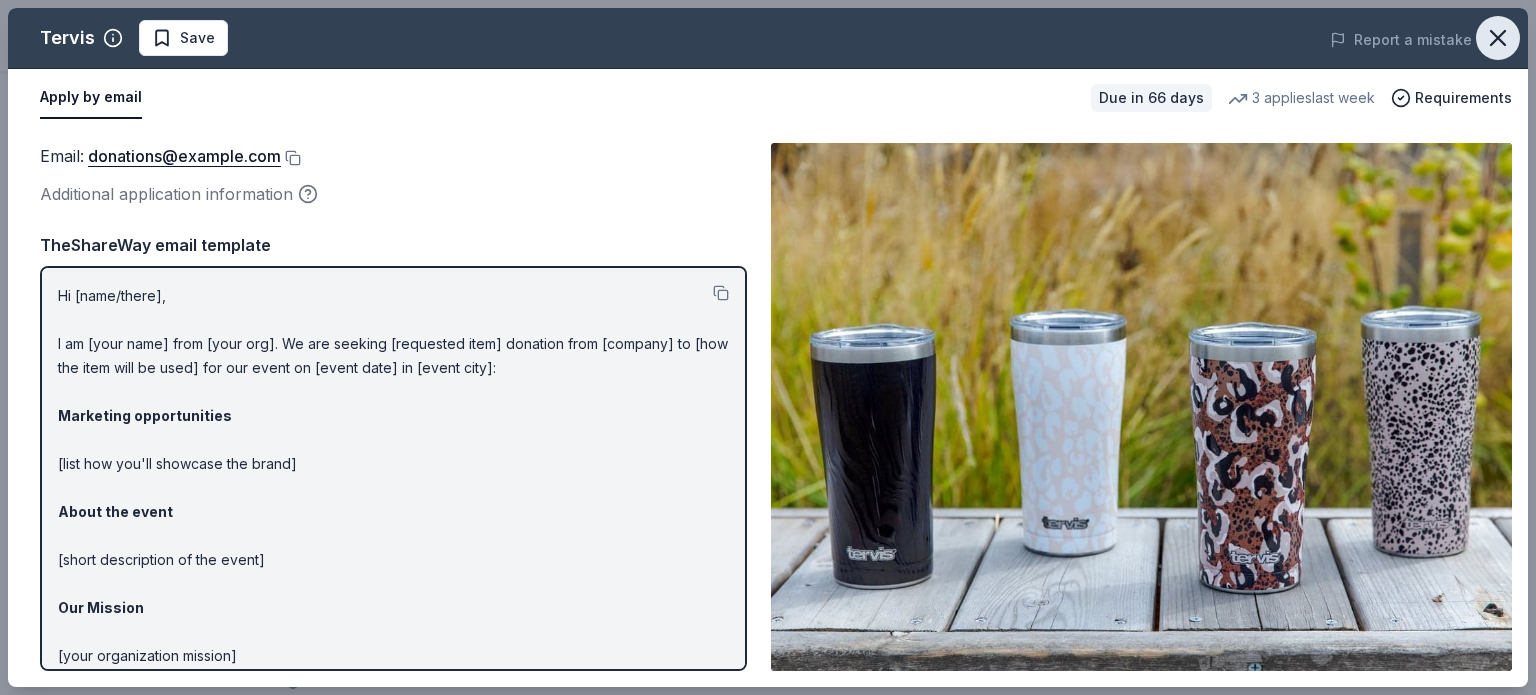 click 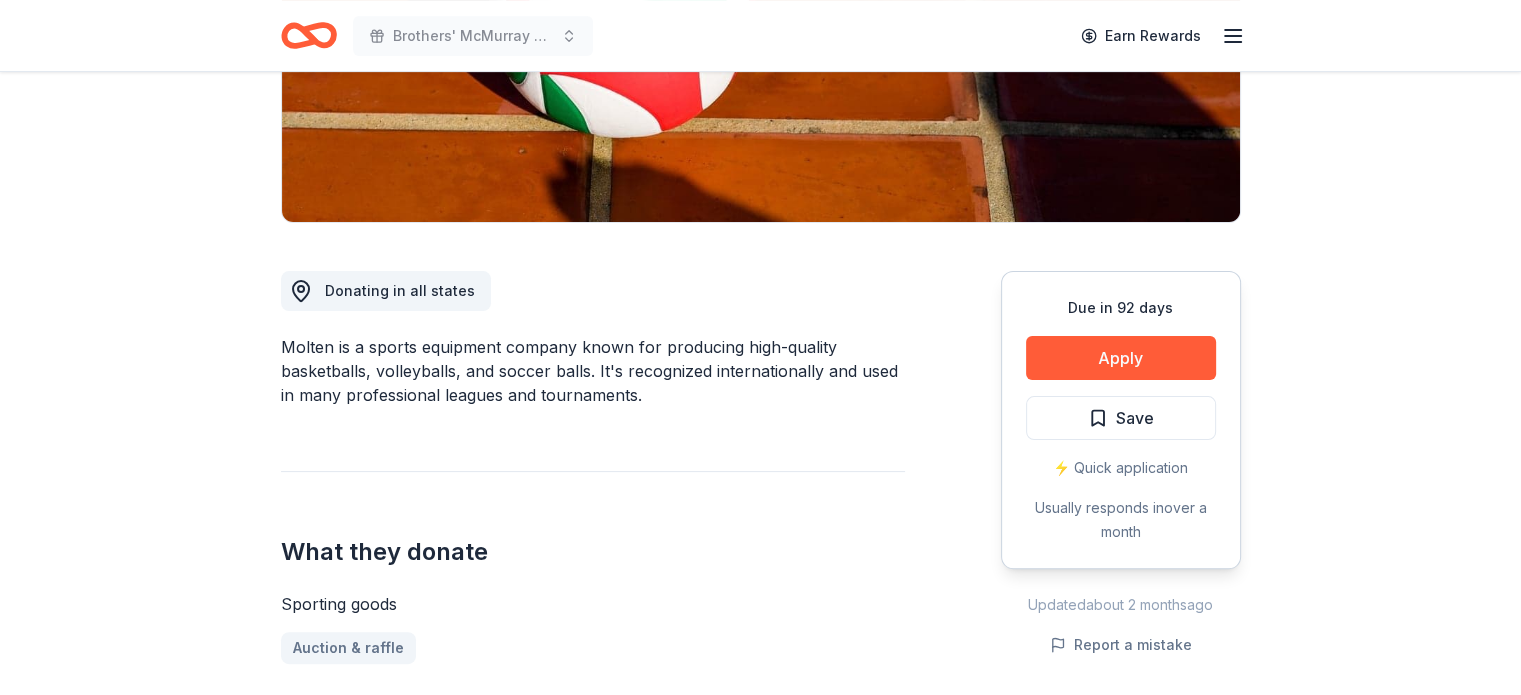 scroll, scrollTop: 400, scrollLeft: 0, axis: vertical 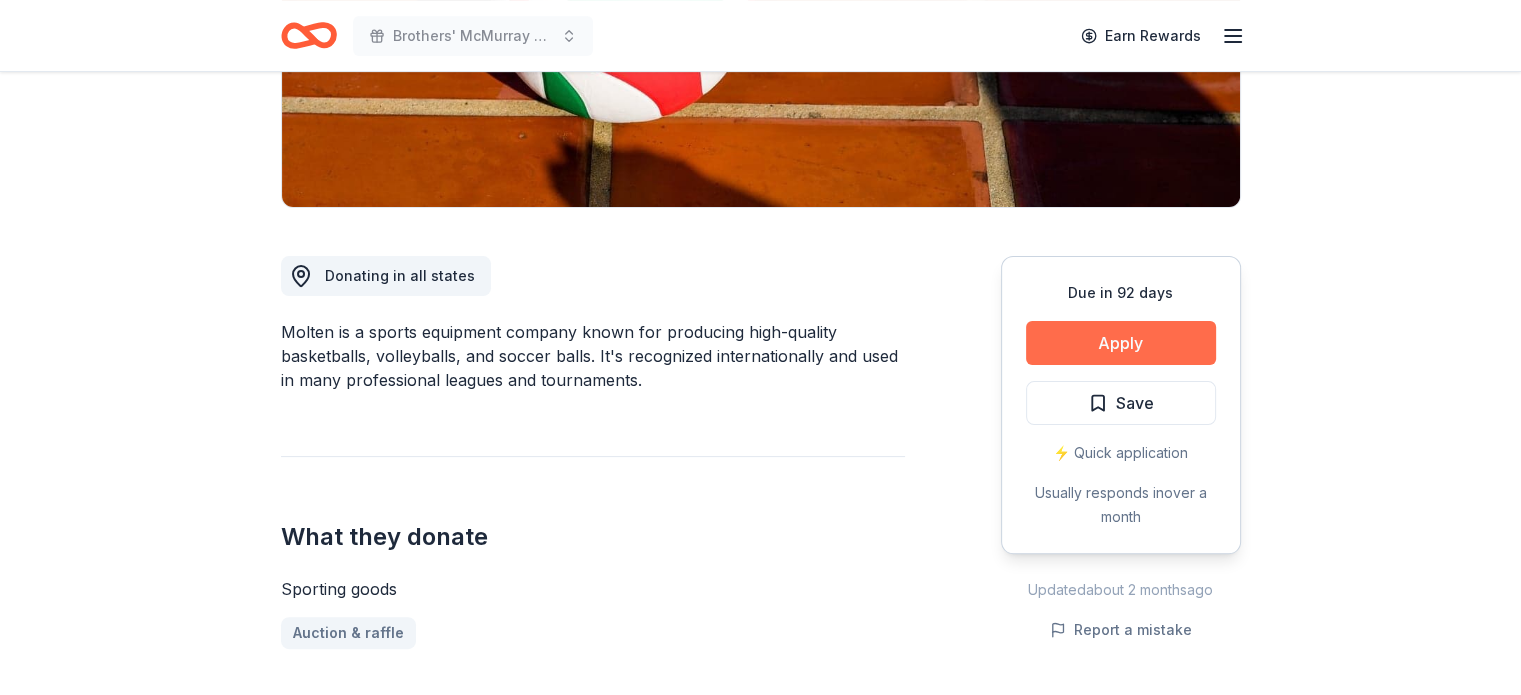 click on "Apply" at bounding box center [1121, 343] 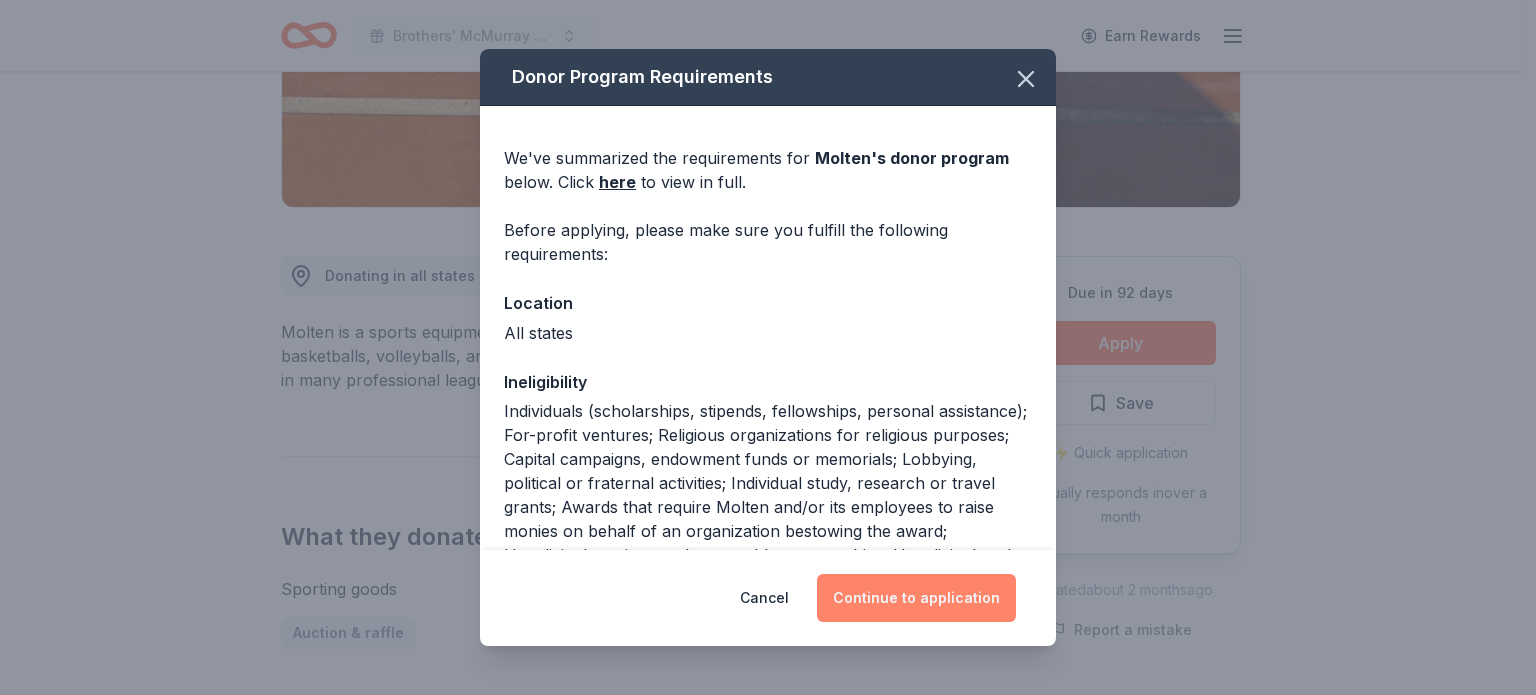 click on "Continue to application" at bounding box center [916, 598] 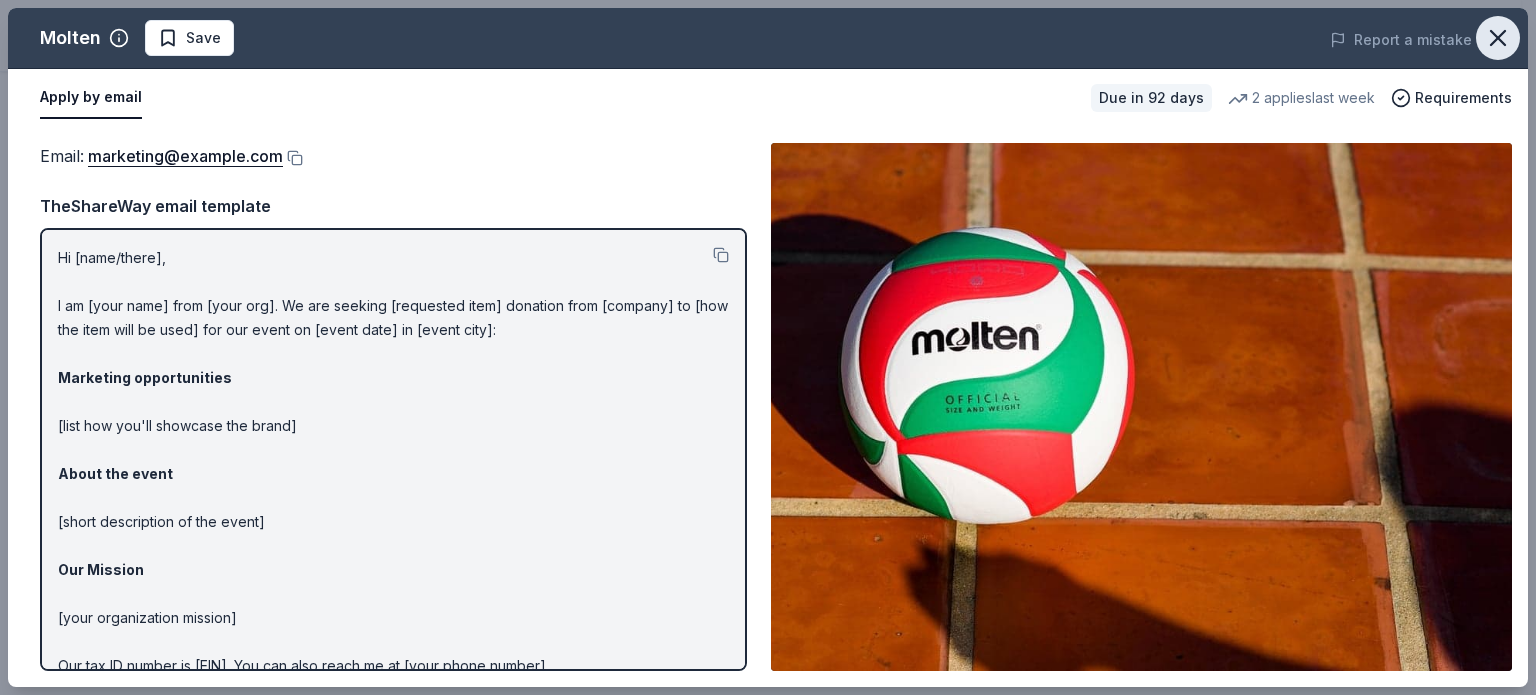 click 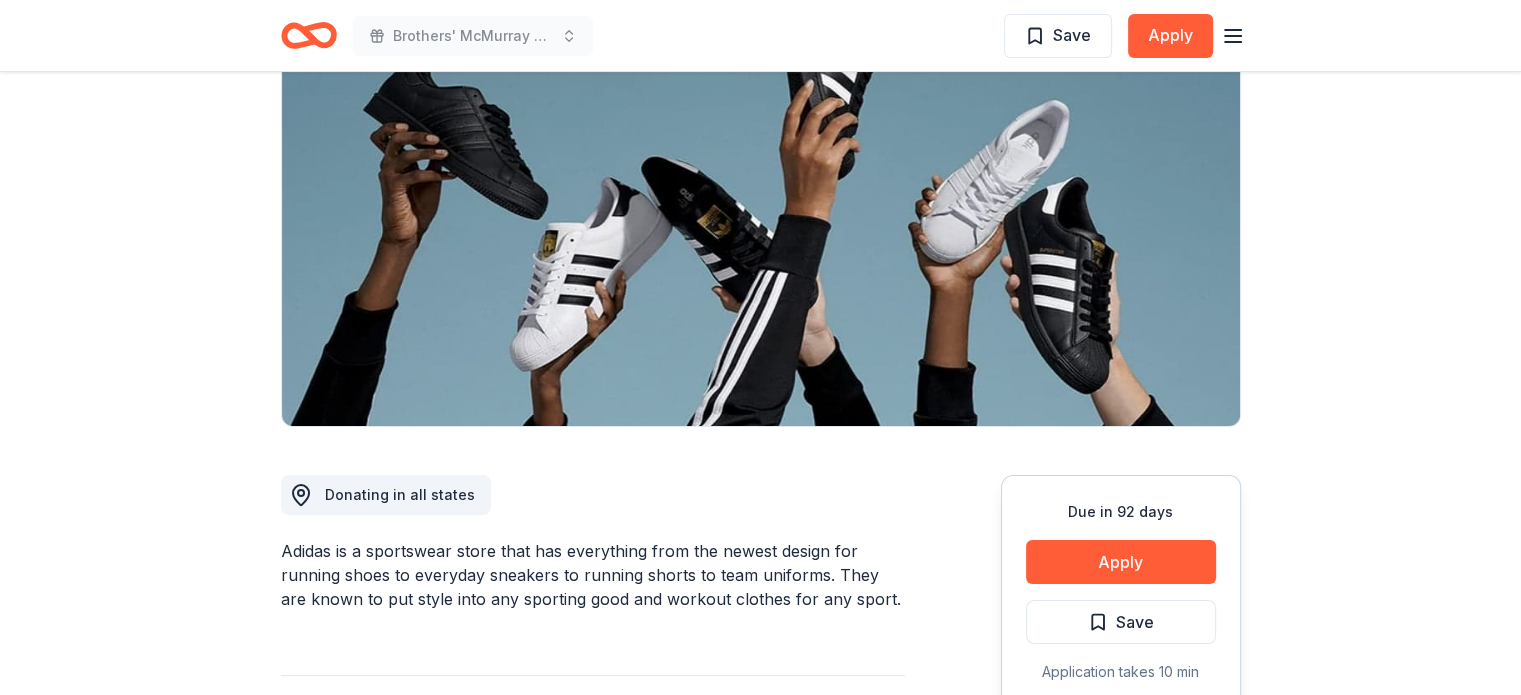 scroll, scrollTop: 600, scrollLeft: 0, axis: vertical 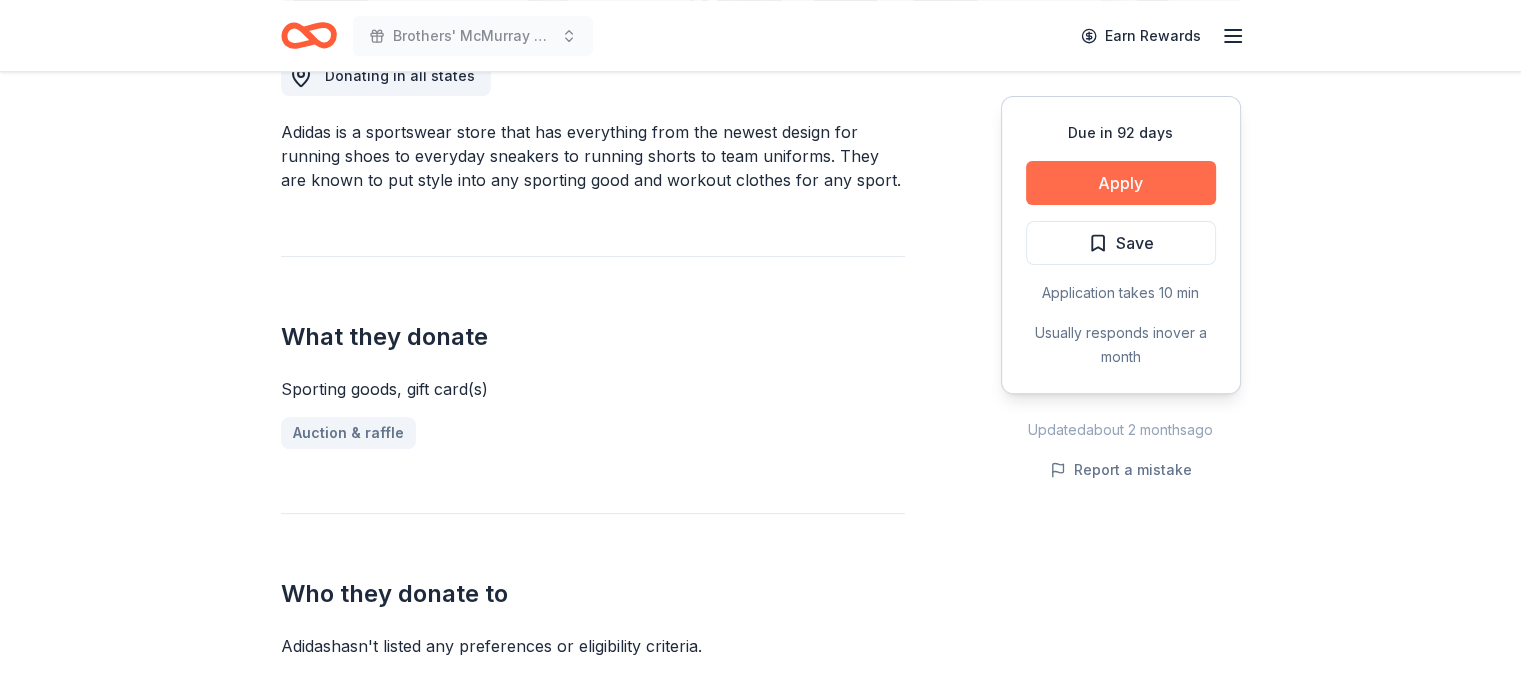 click on "Apply" at bounding box center (1121, 183) 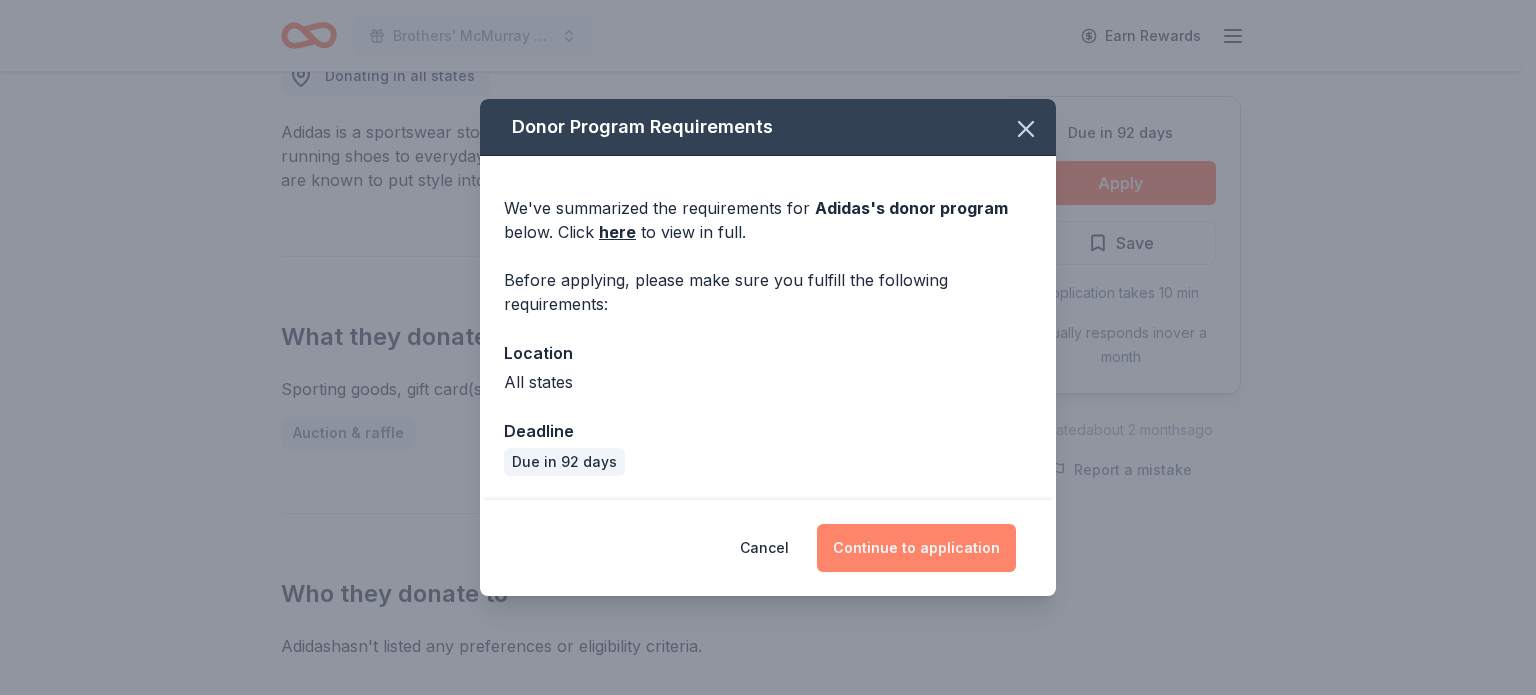 click on "Continue to application" at bounding box center [916, 548] 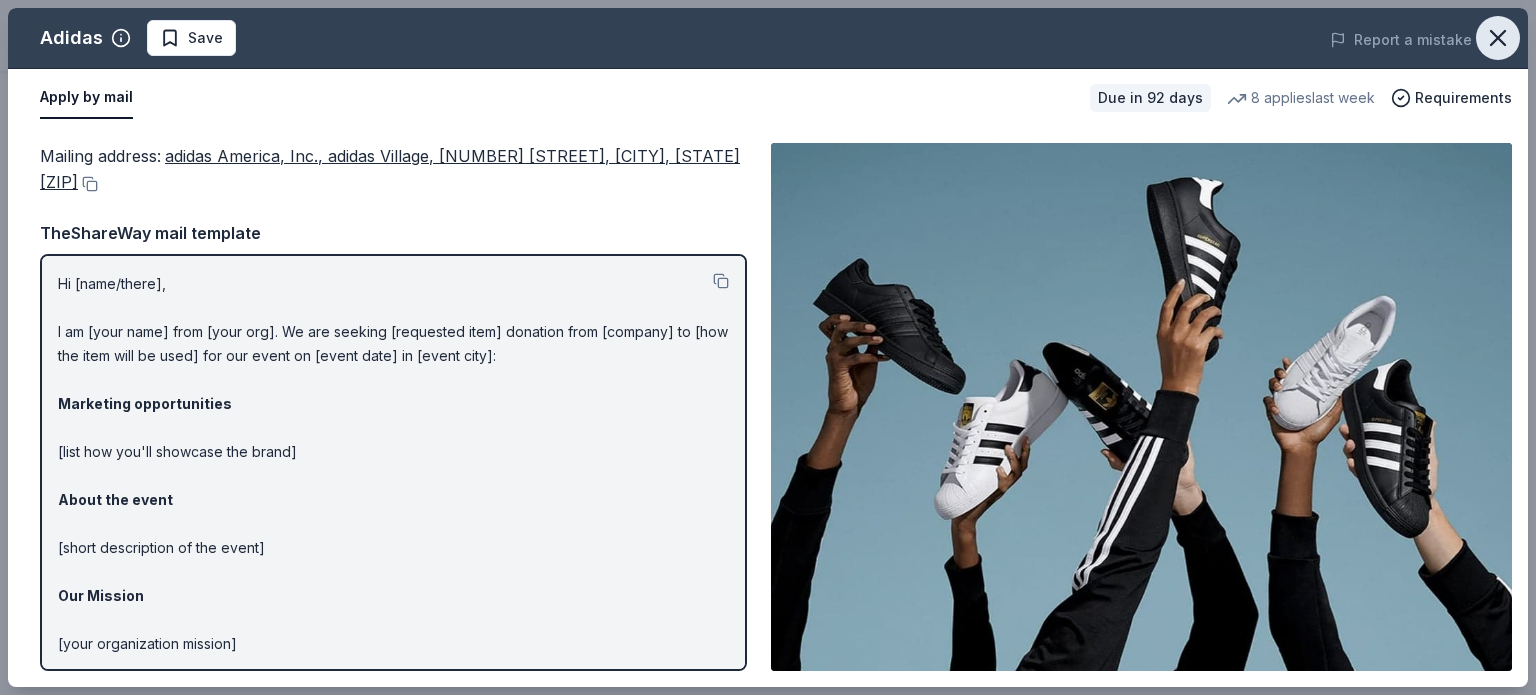click 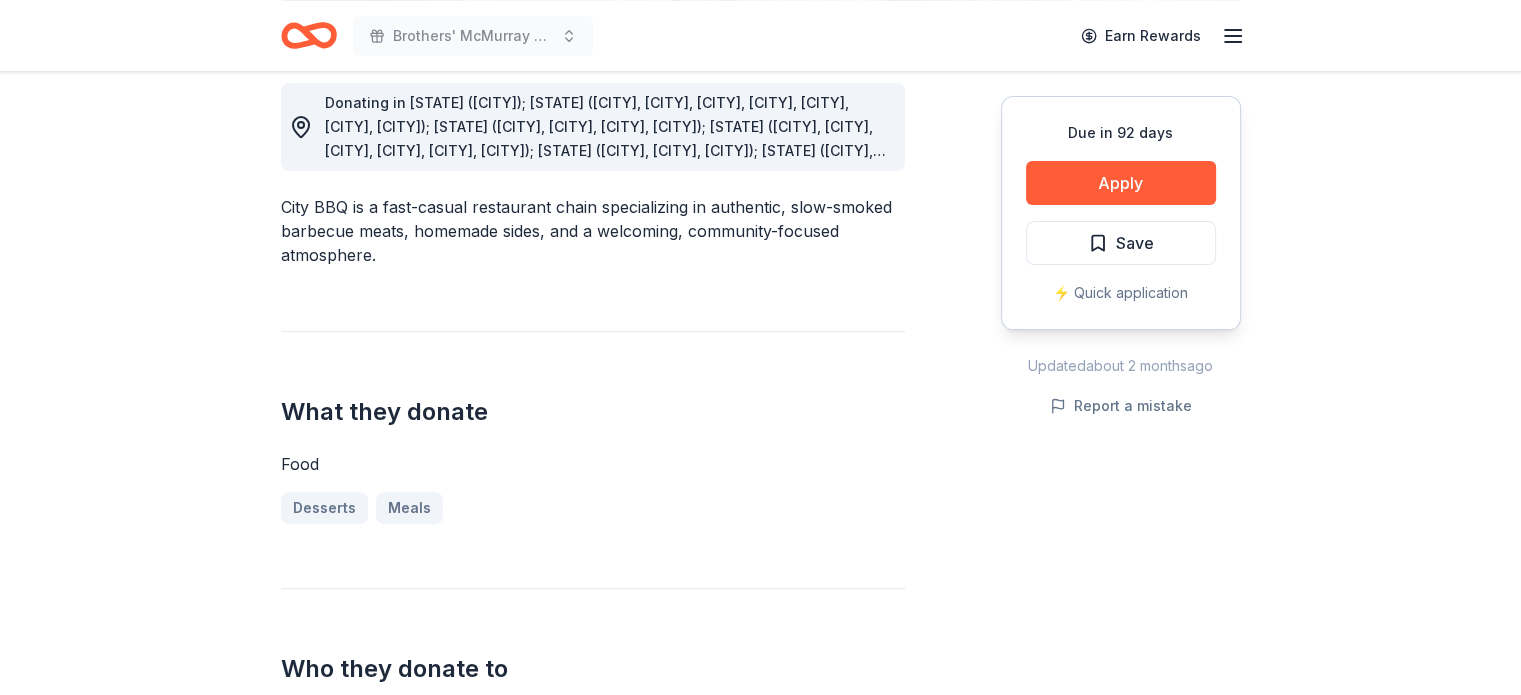 scroll, scrollTop: 600, scrollLeft: 0, axis: vertical 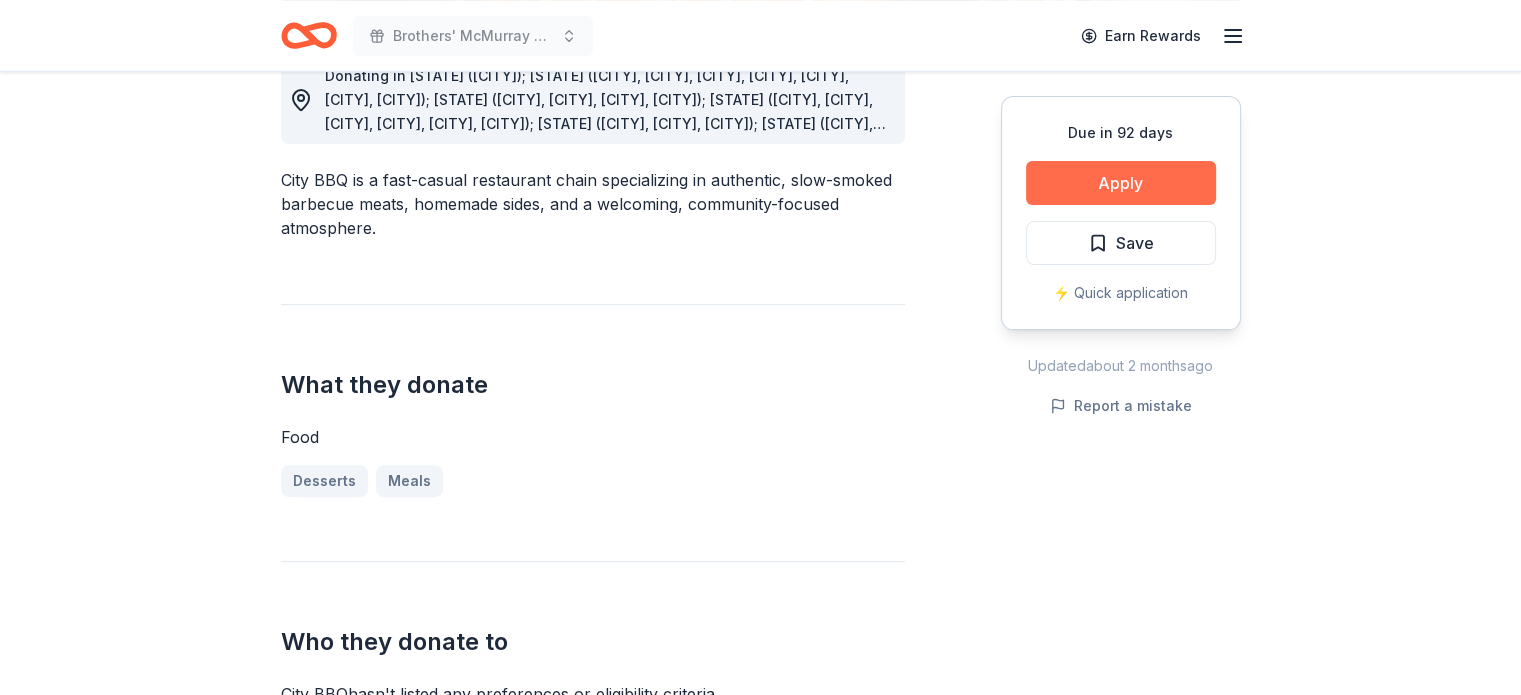 click on "Apply" at bounding box center [1121, 183] 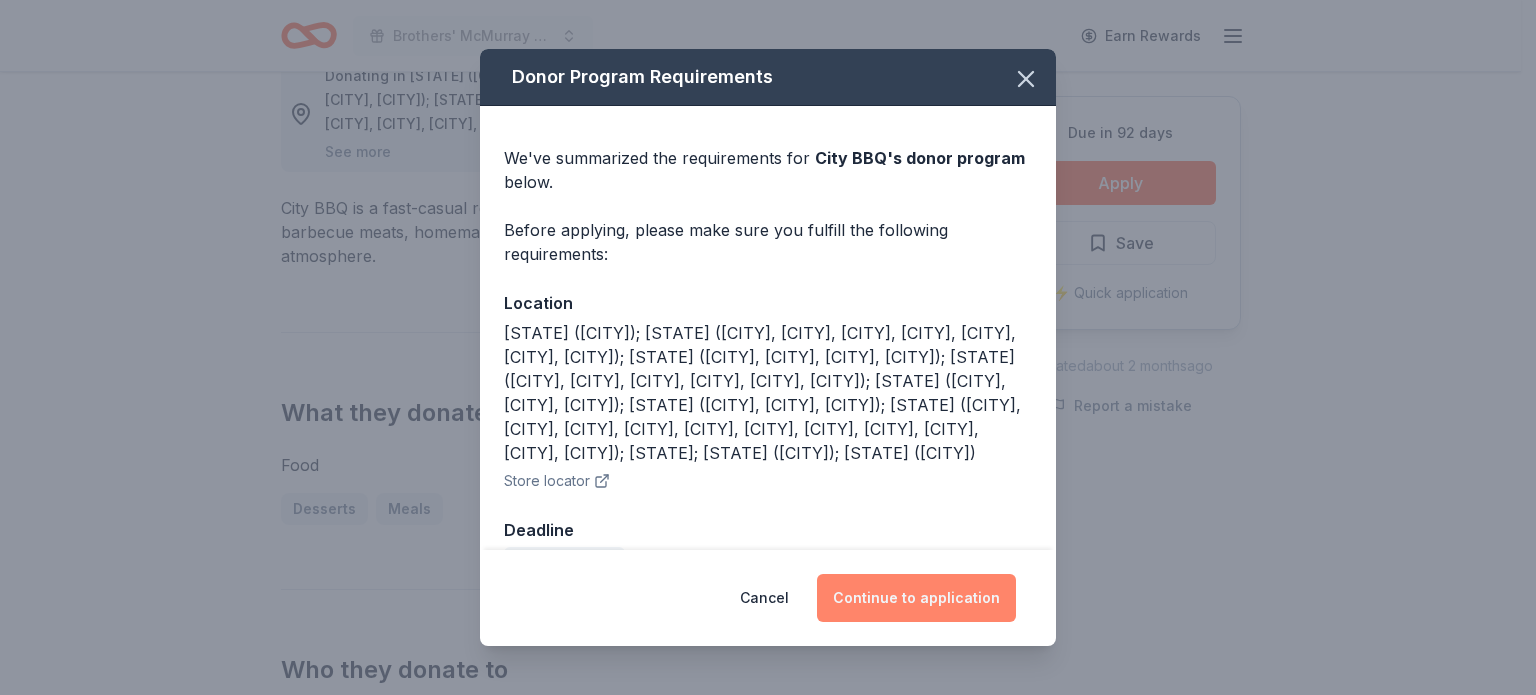 click on "Continue to application" at bounding box center [916, 598] 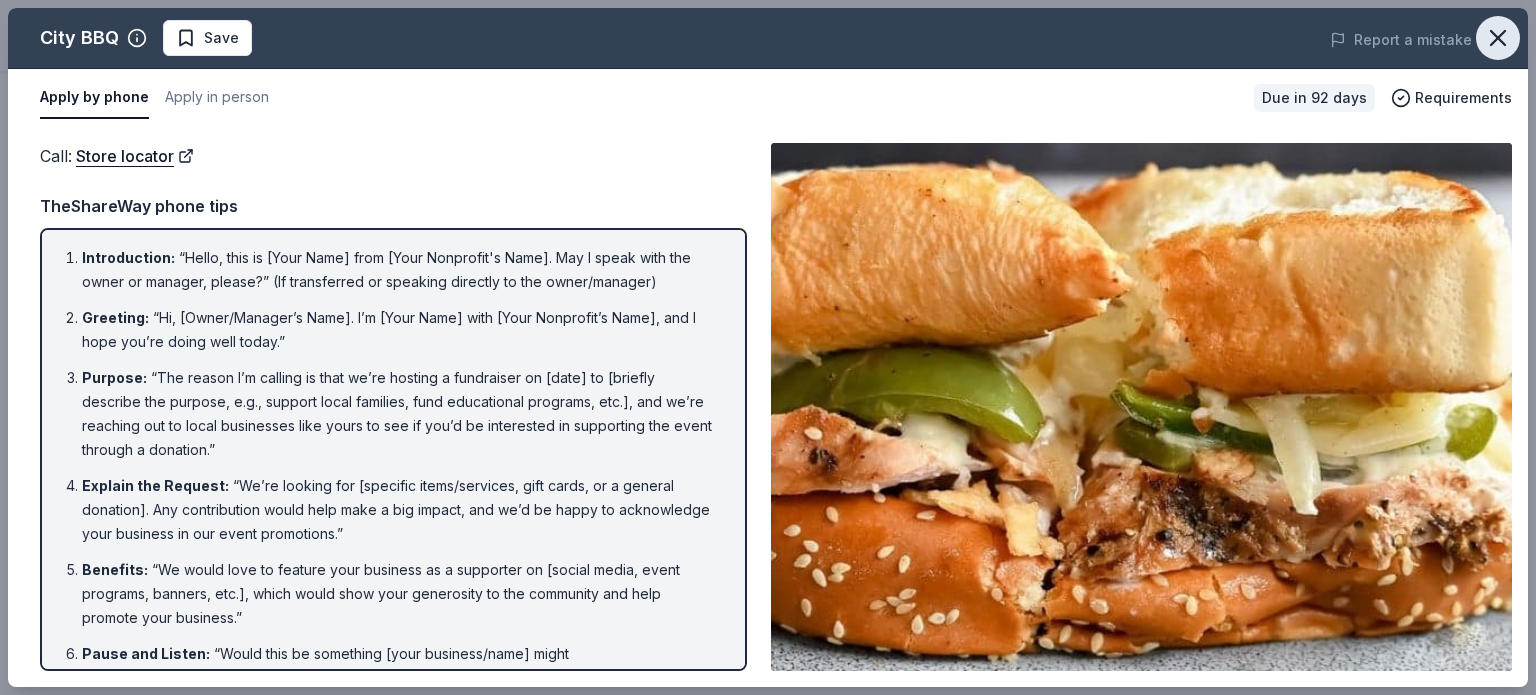 click 